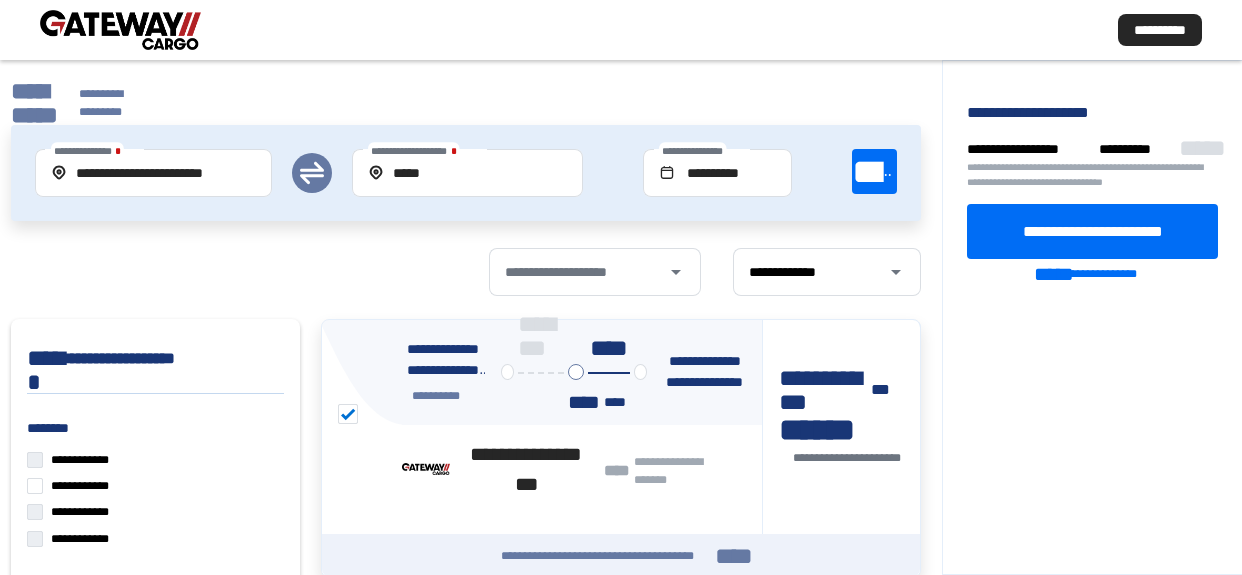 scroll, scrollTop: 0, scrollLeft: 0, axis: both 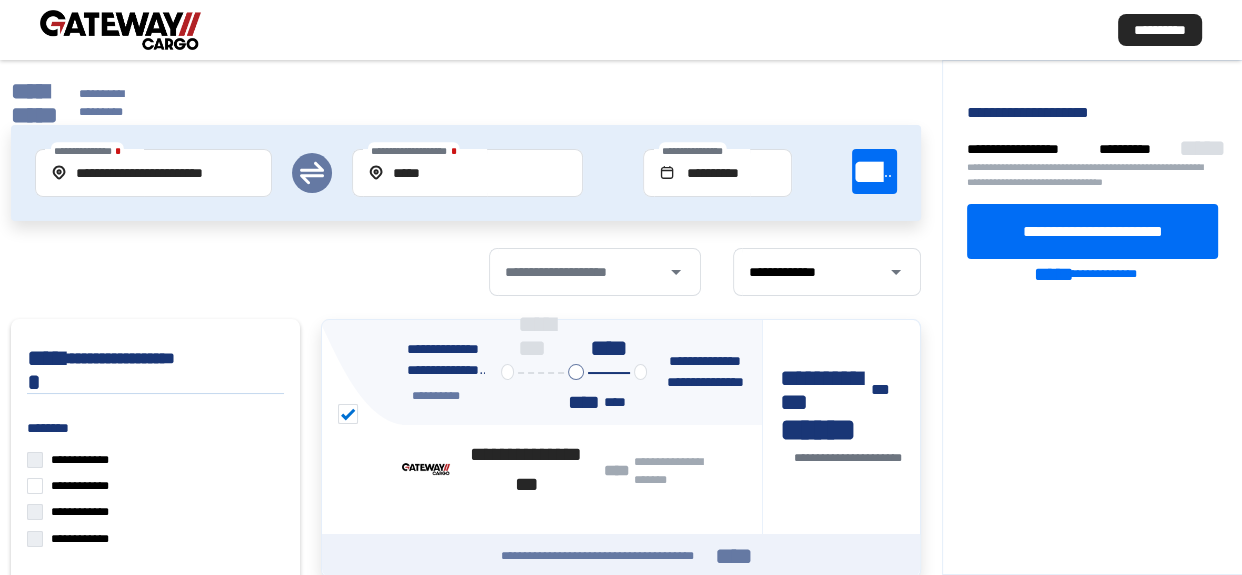 click on "**********" 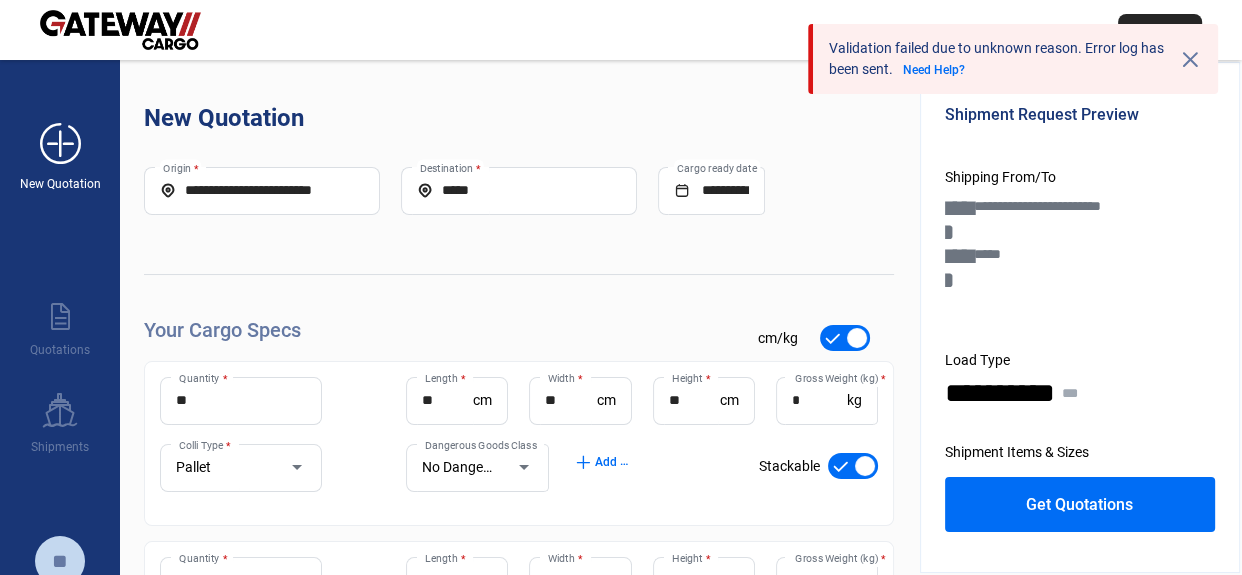 click on "add_new" at bounding box center [60, 144] 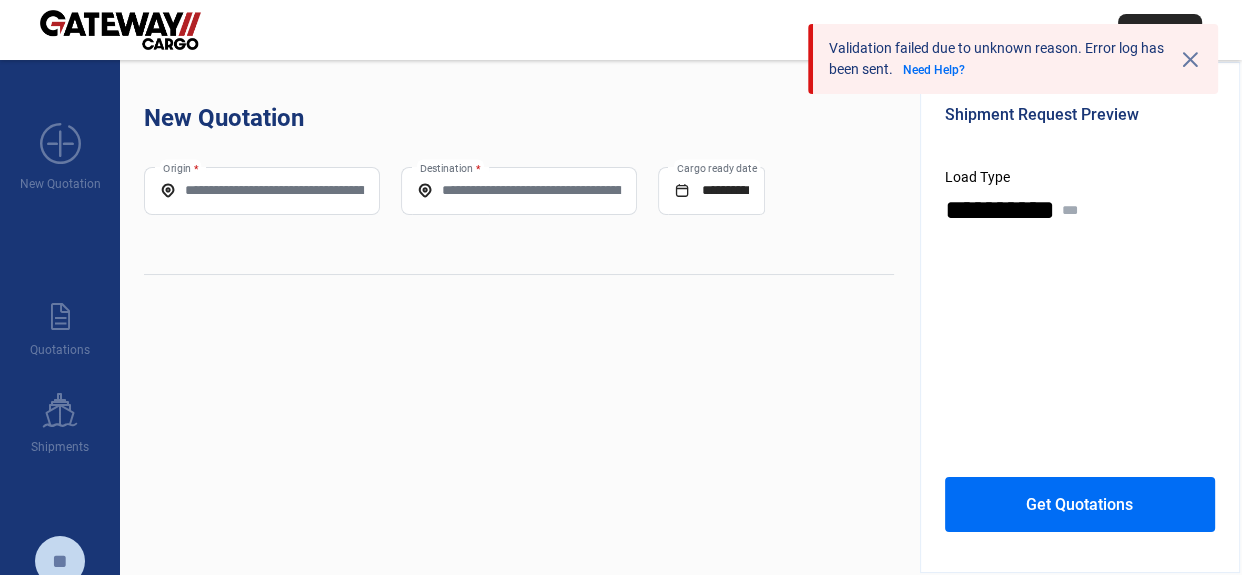 click on "Origin *" at bounding box center (262, 190) 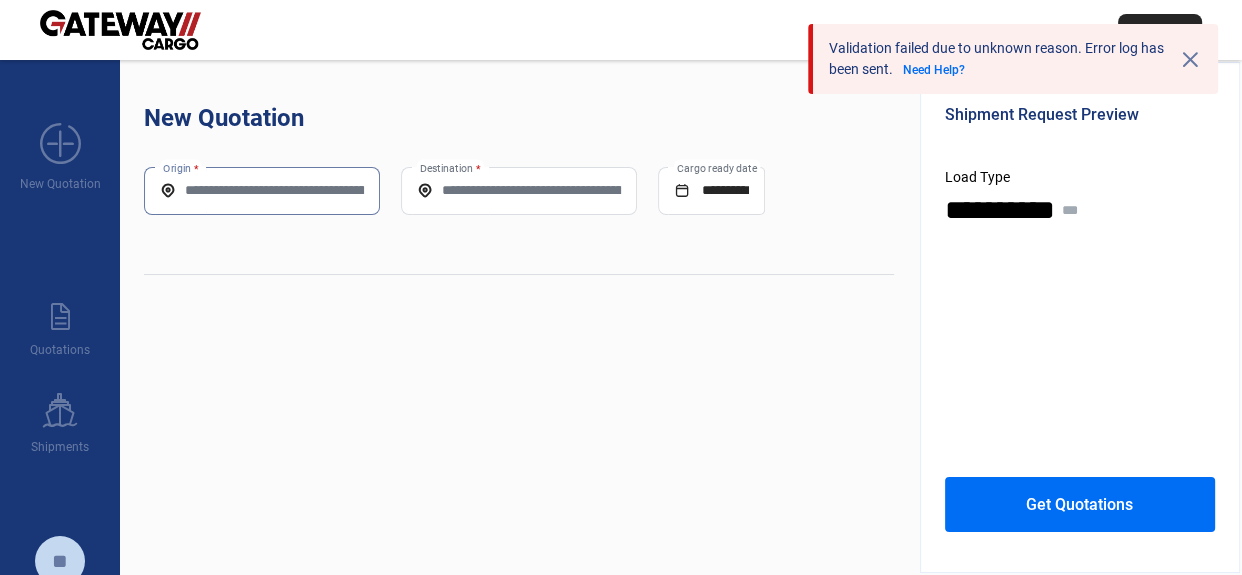 paste on "*****" 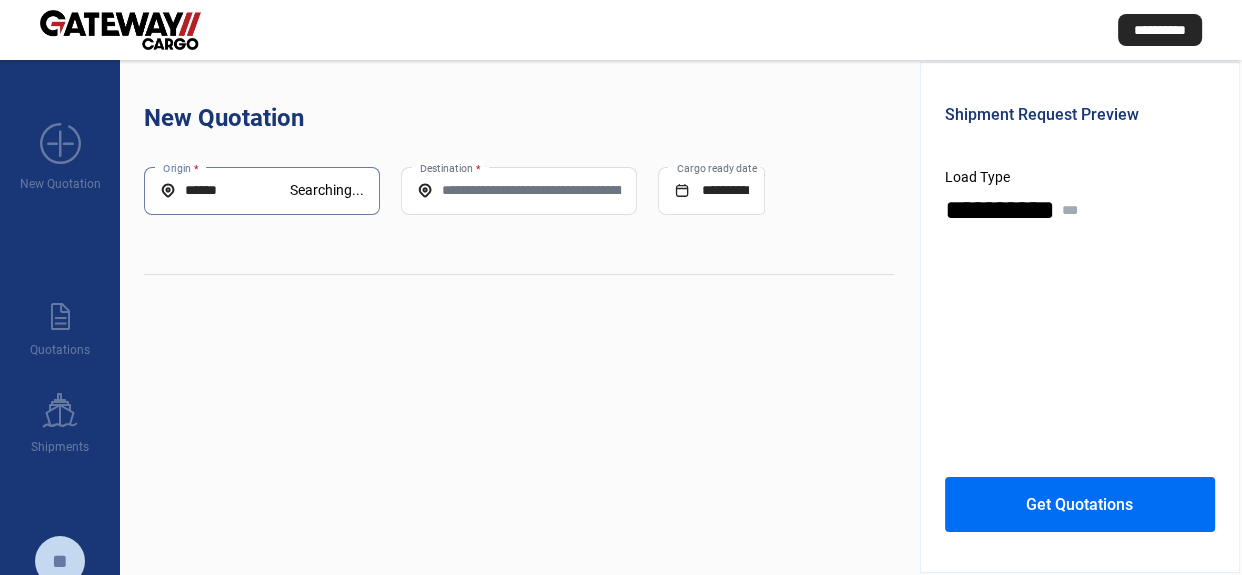 click on "*****" at bounding box center [225, 190] 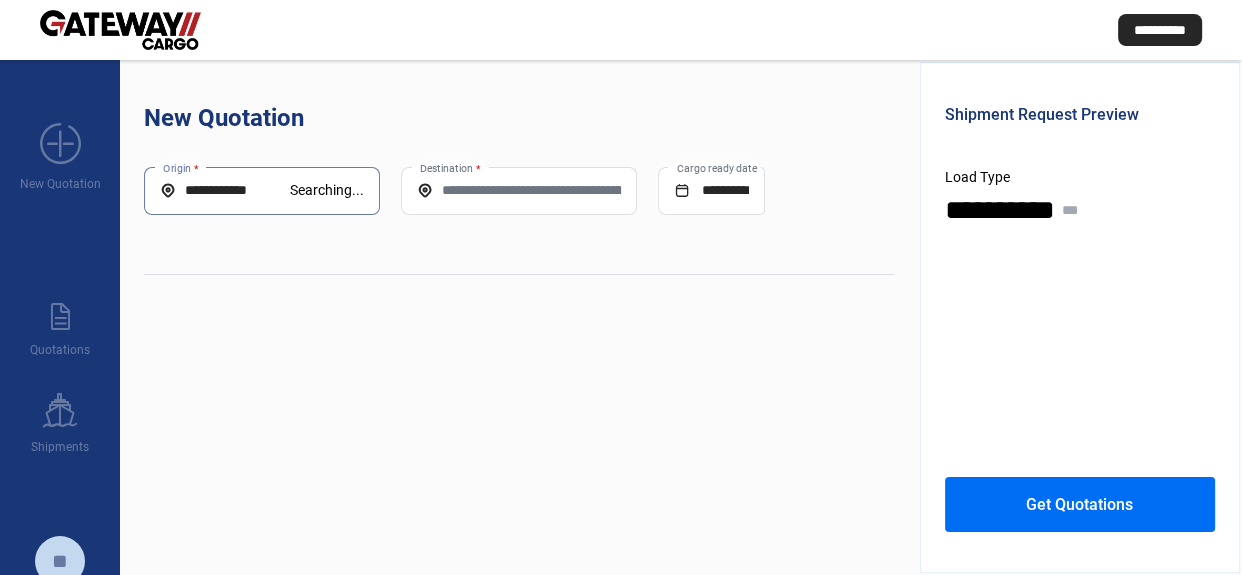 type on "**********" 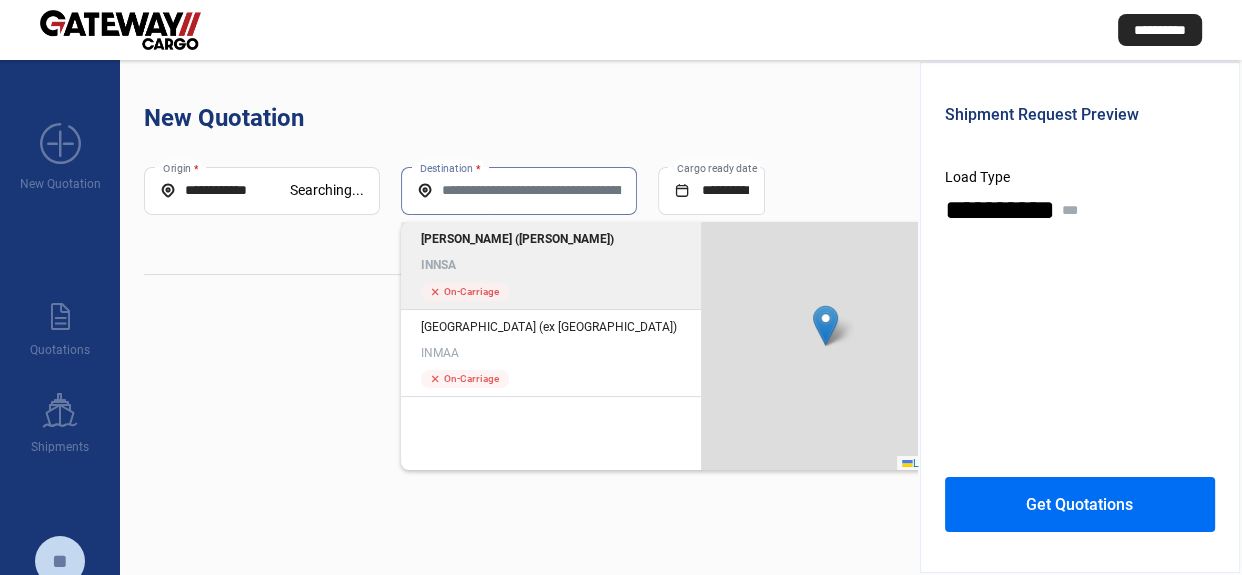 click on "Destination *" at bounding box center (519, 190) 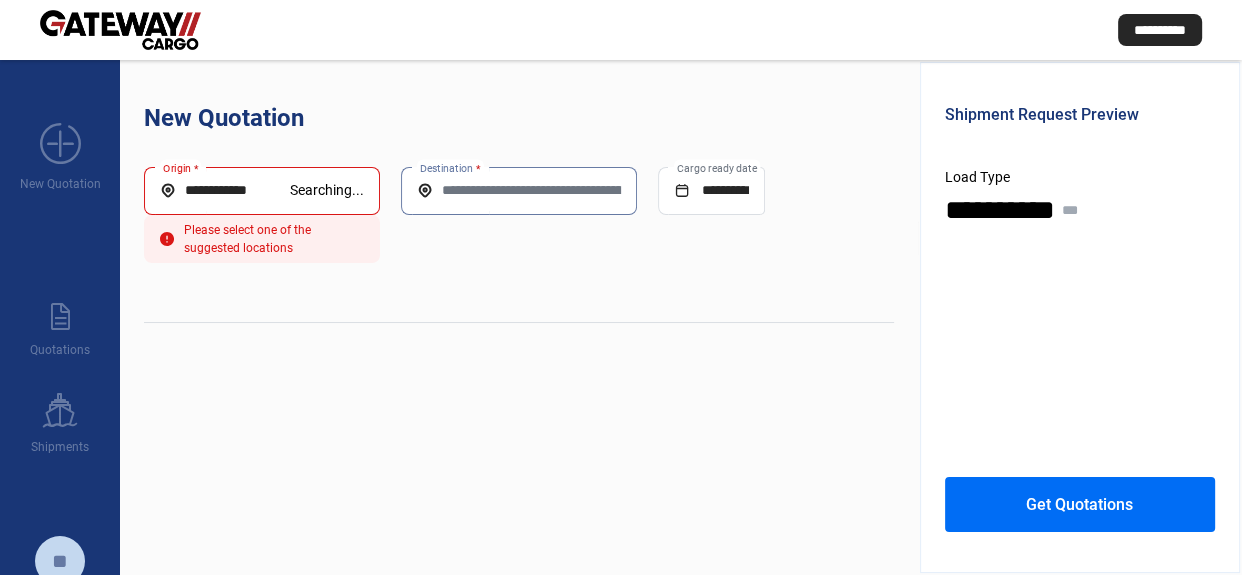 click on "Destination *" 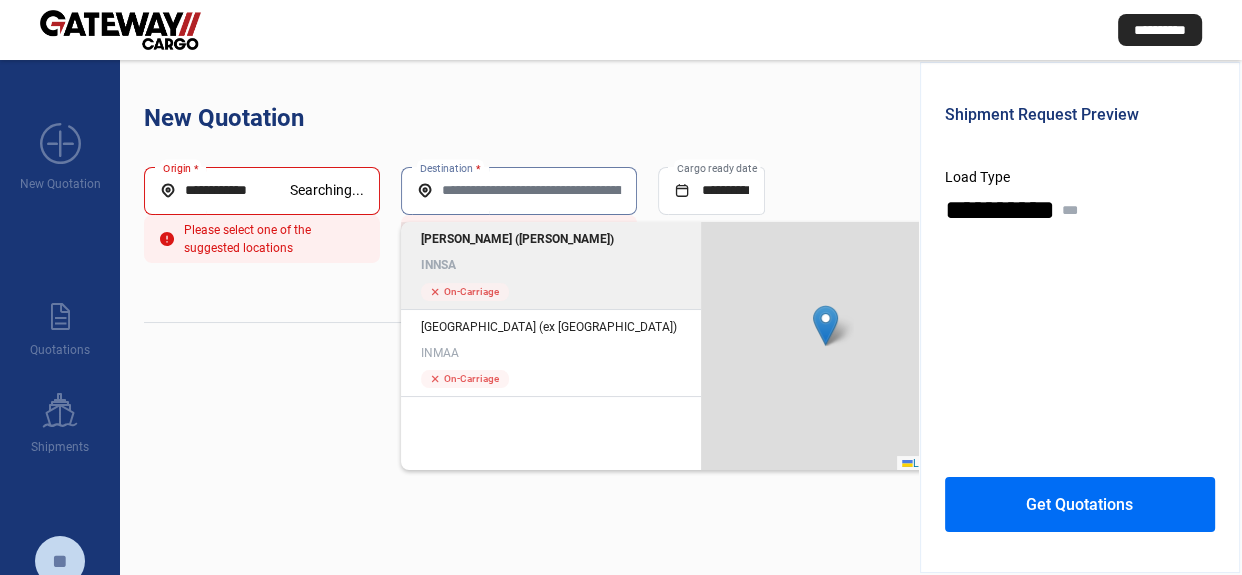 click on "[PERSON_NAME] ([PERSON_NAME])" 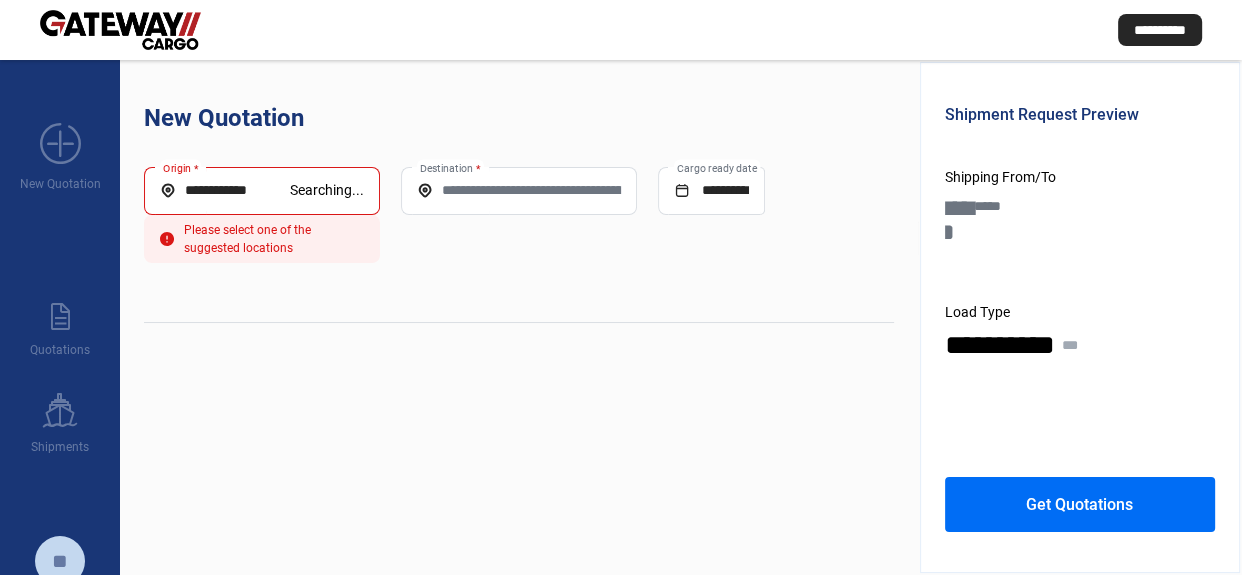 click on "**********" at bounding box center [225, 190] 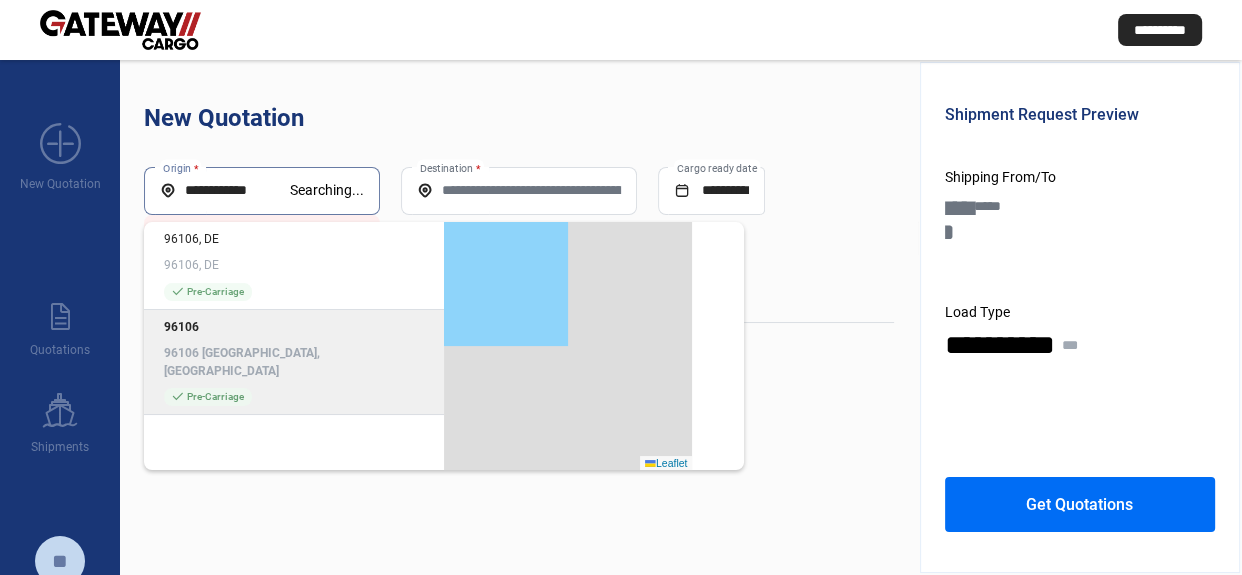 click on "96106 [GEOGRAPHIC_DATA], [GEOGRAPHIC_DATA]" 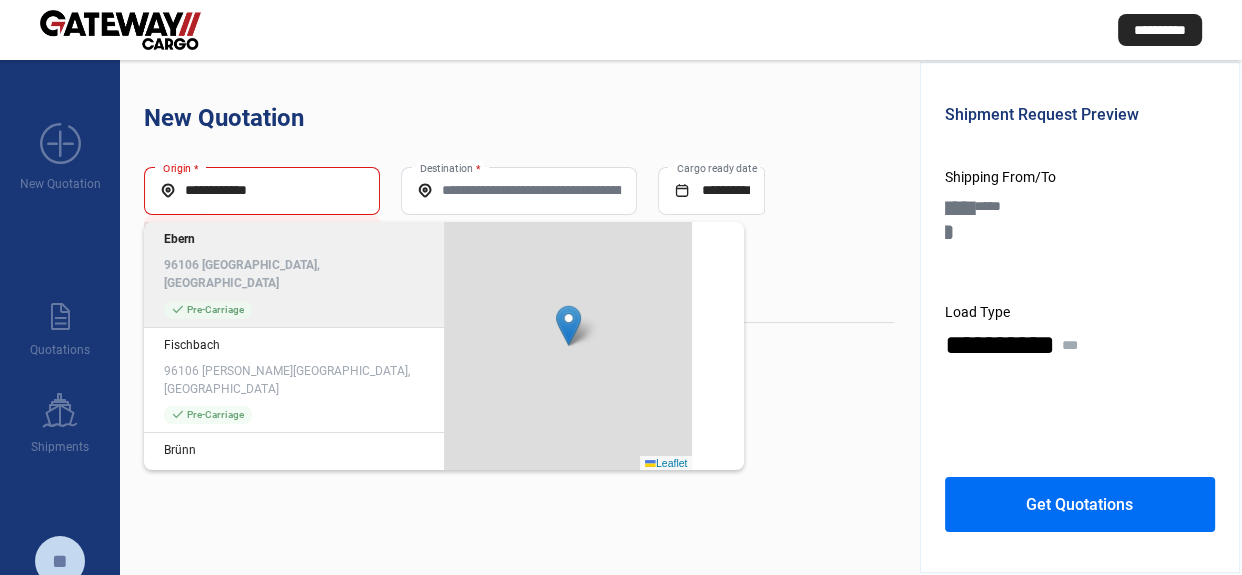 click on "Ebern" 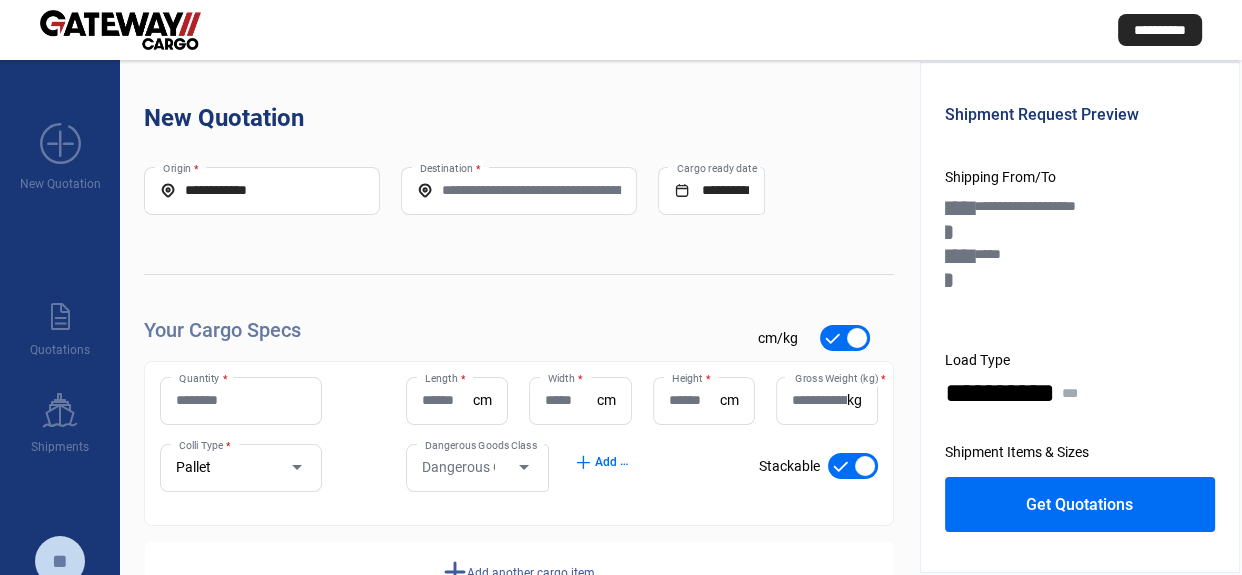 click on "Quantity *" 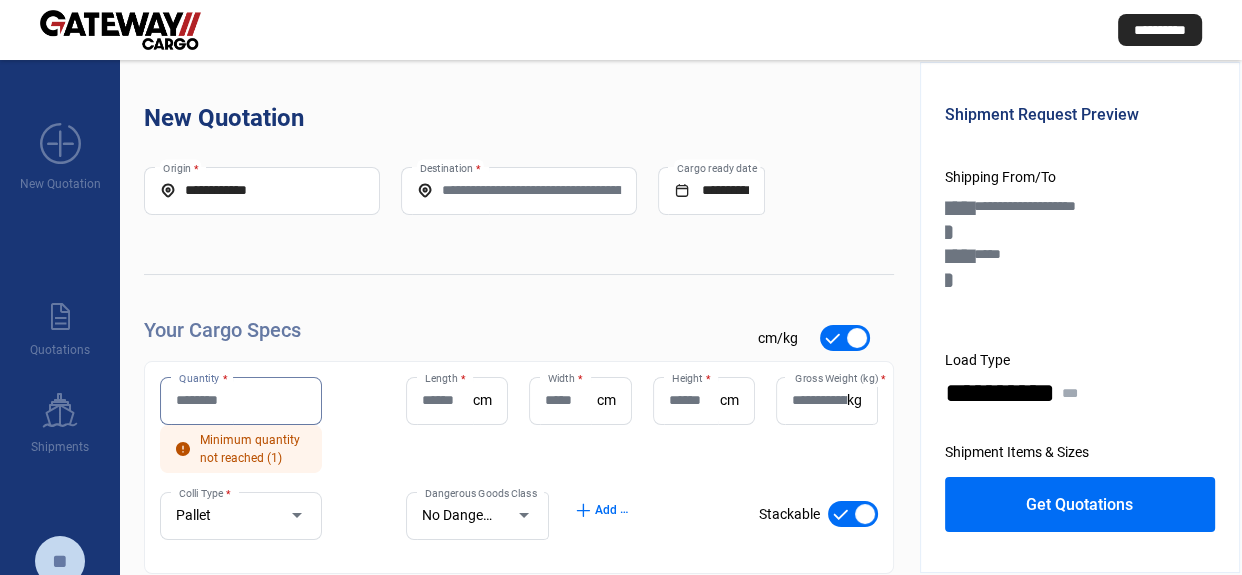 click on "Quantity *" at bounding box center (241, 400) 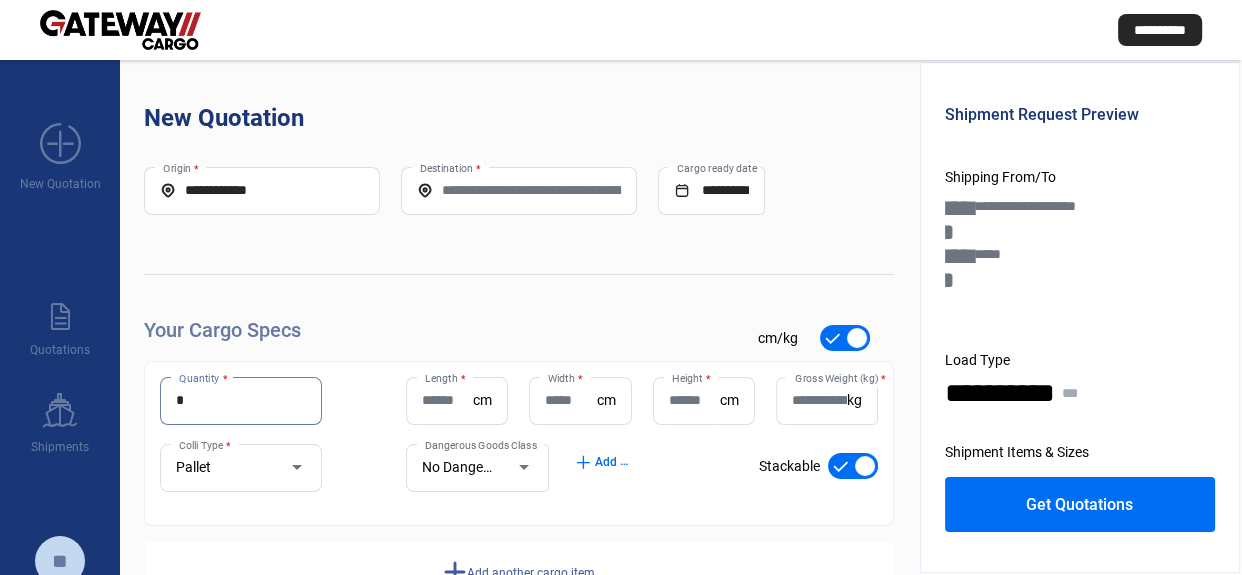 type on "*" 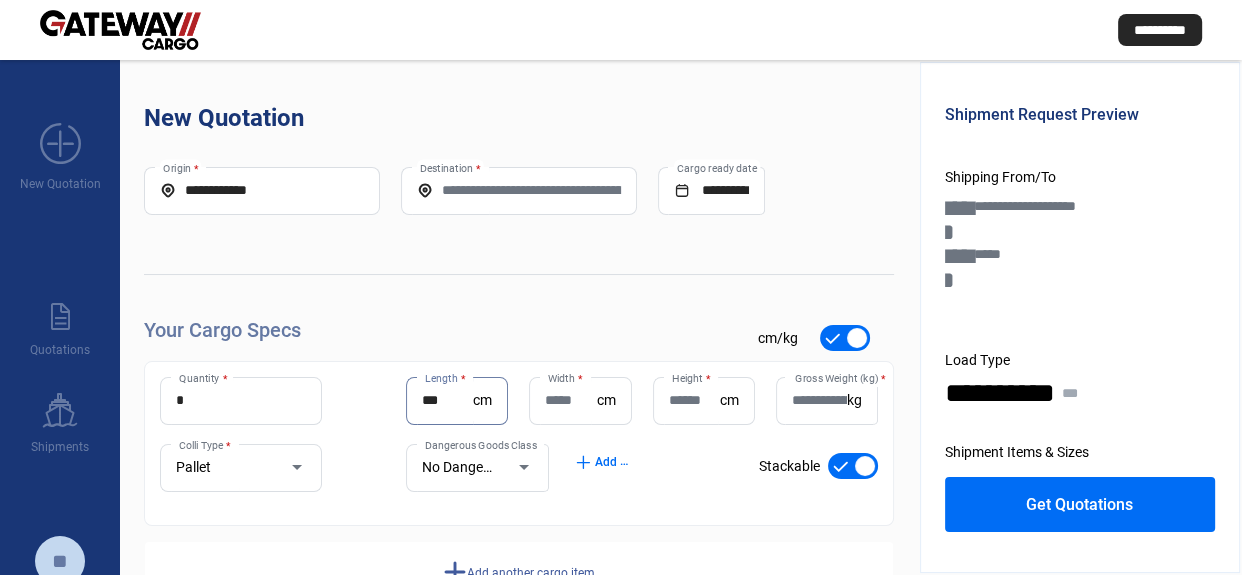 type on "***" 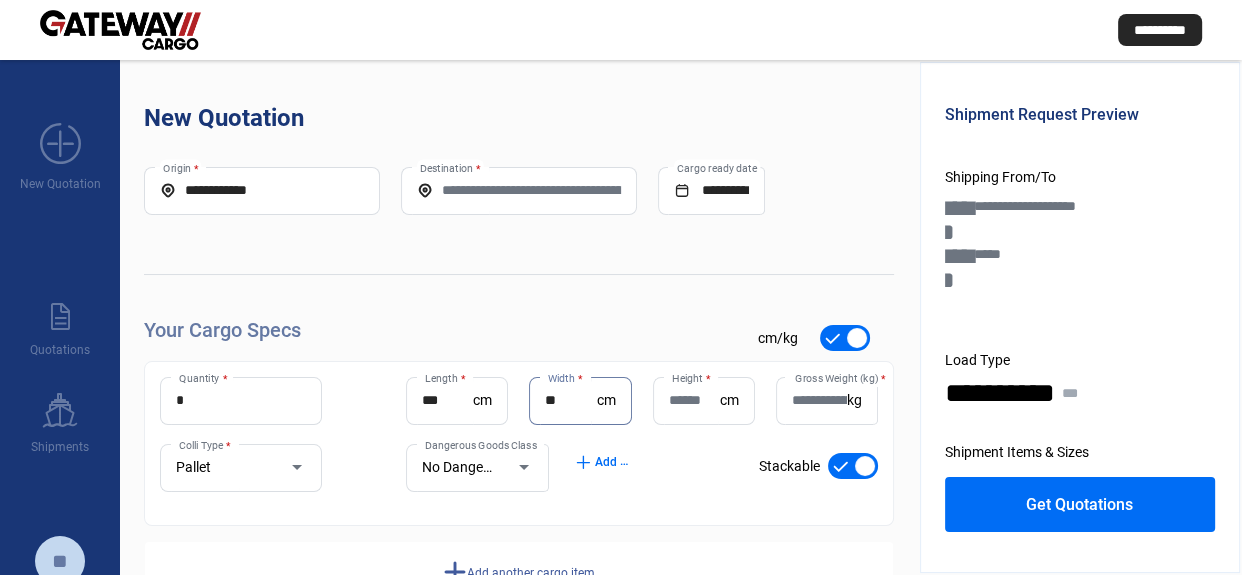 type on "**" 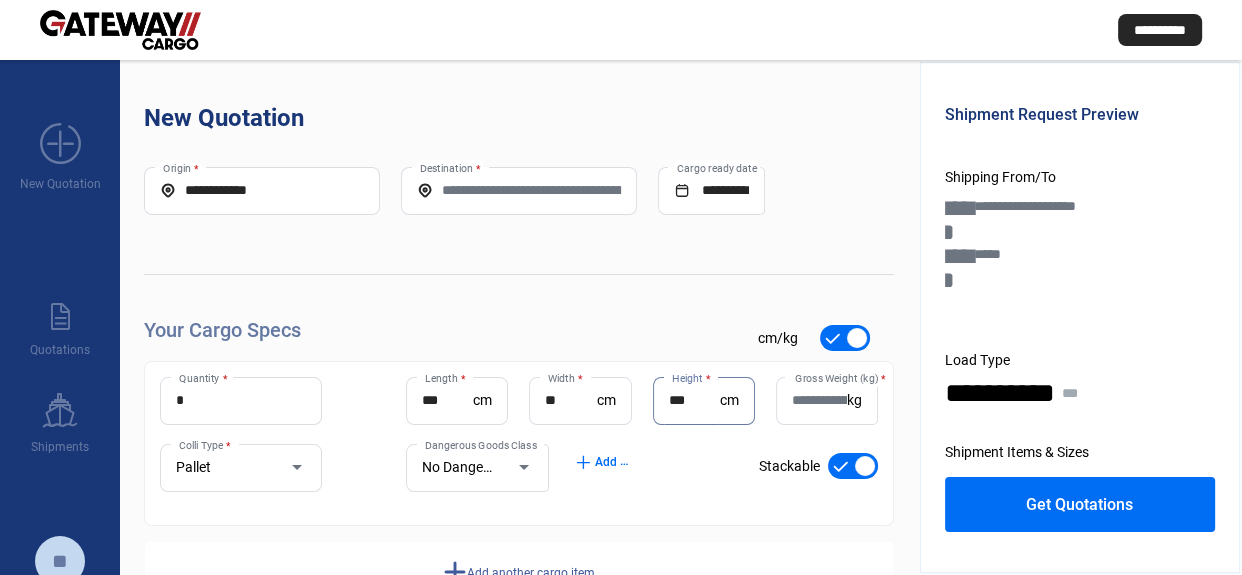 type on "***" 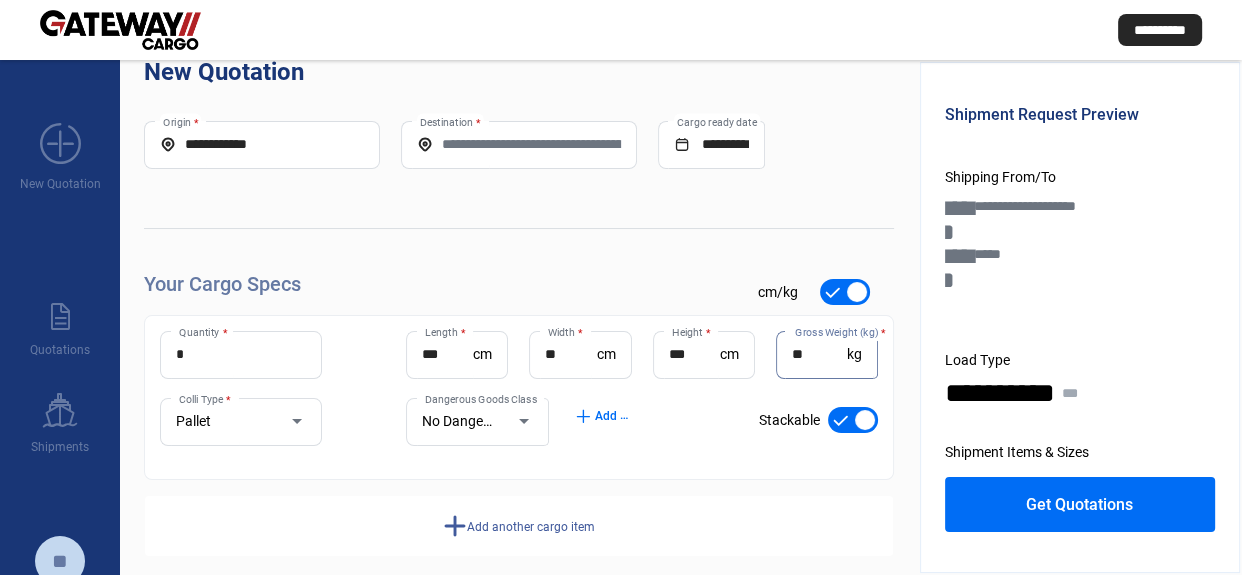 scroll, scrollTop: 67, scrollLeft: 0, axis: vertical 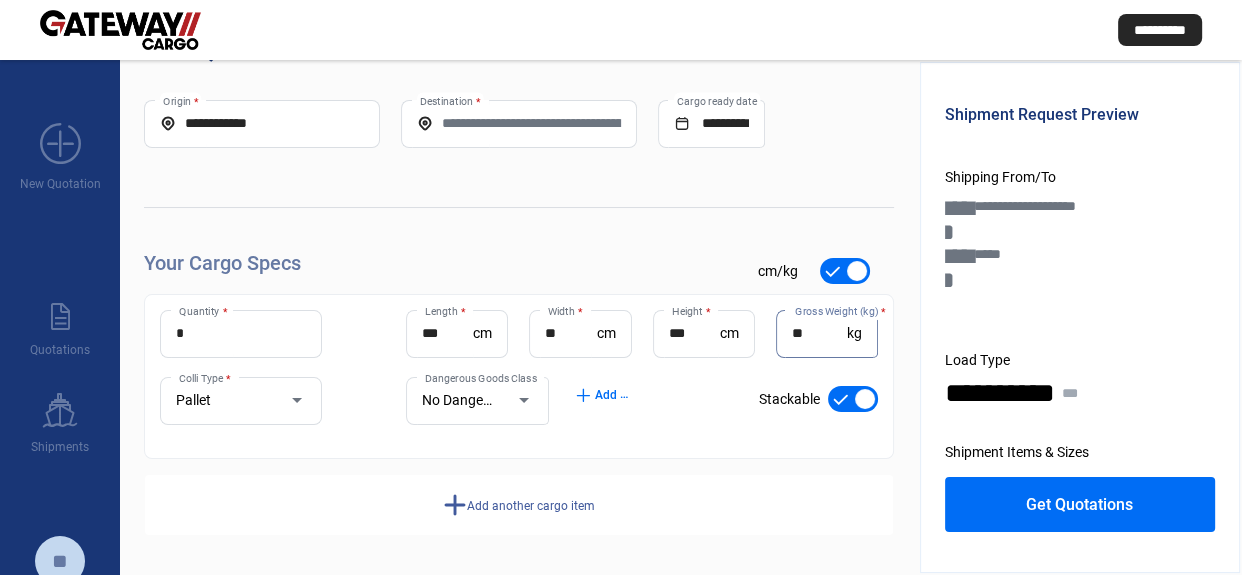 type on "**" 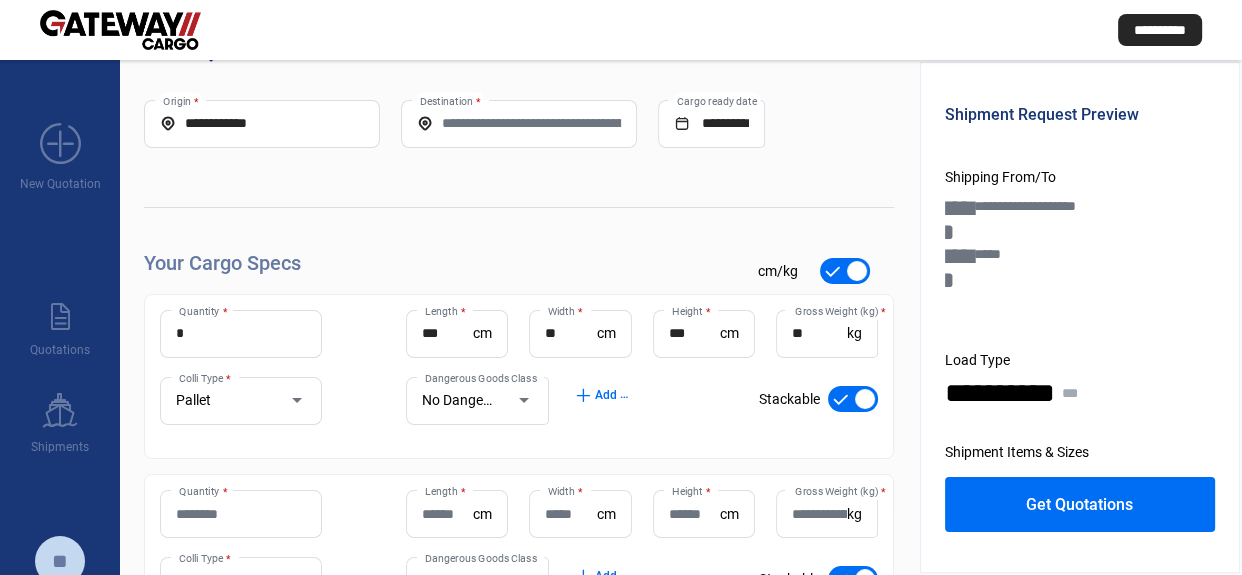 click on "Quantity *" 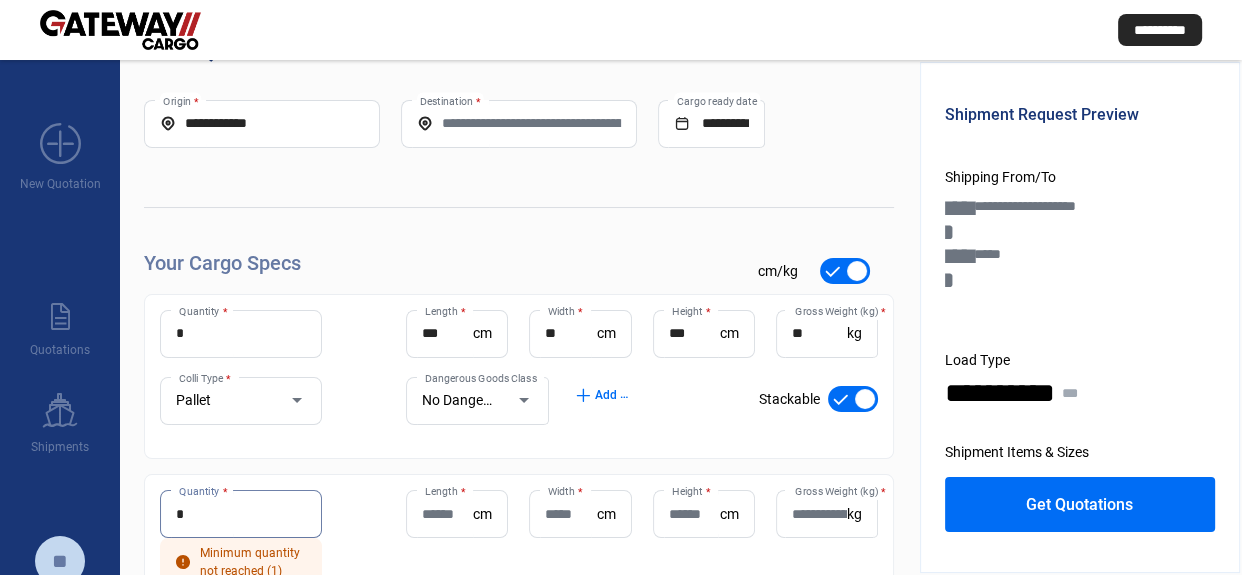 type on "*" 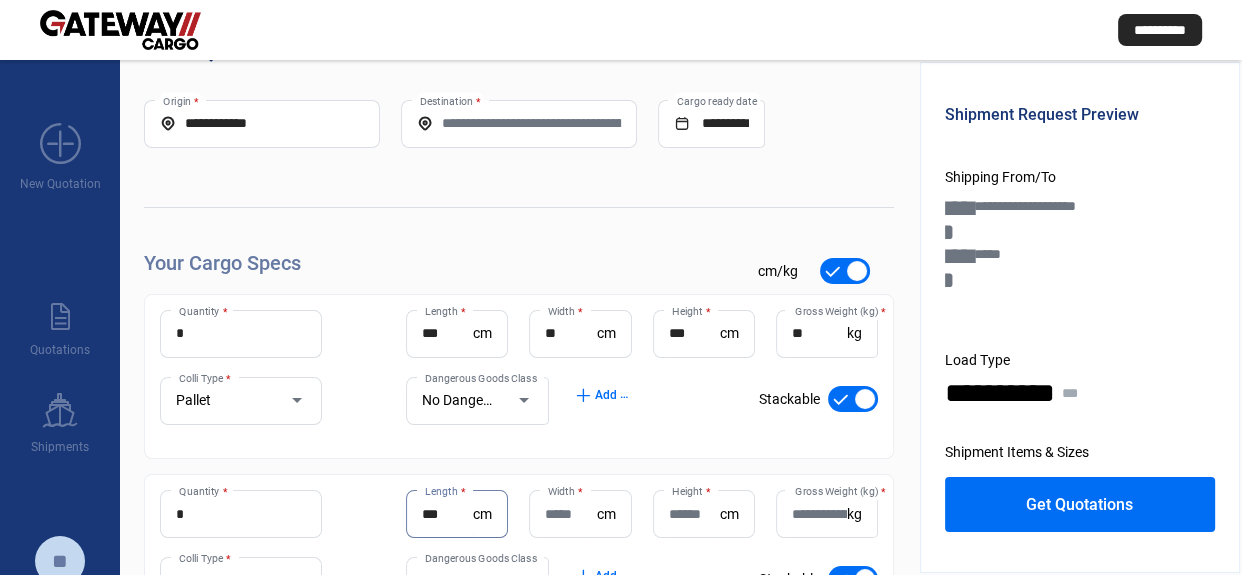 type on "***" 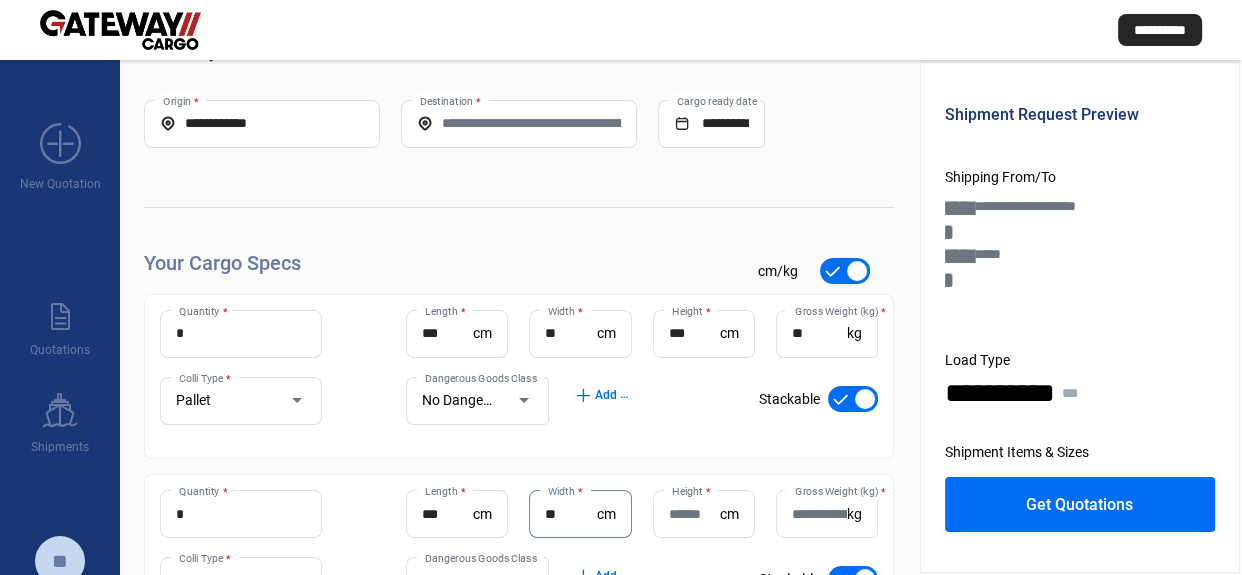 type on "**" 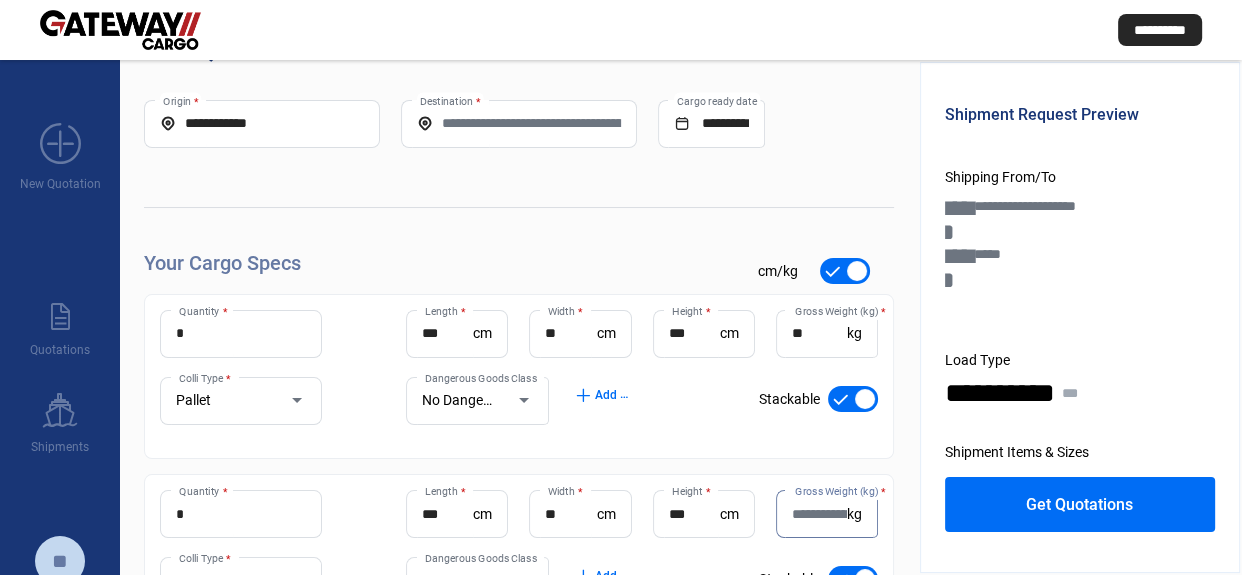 click on "*** Height  *" 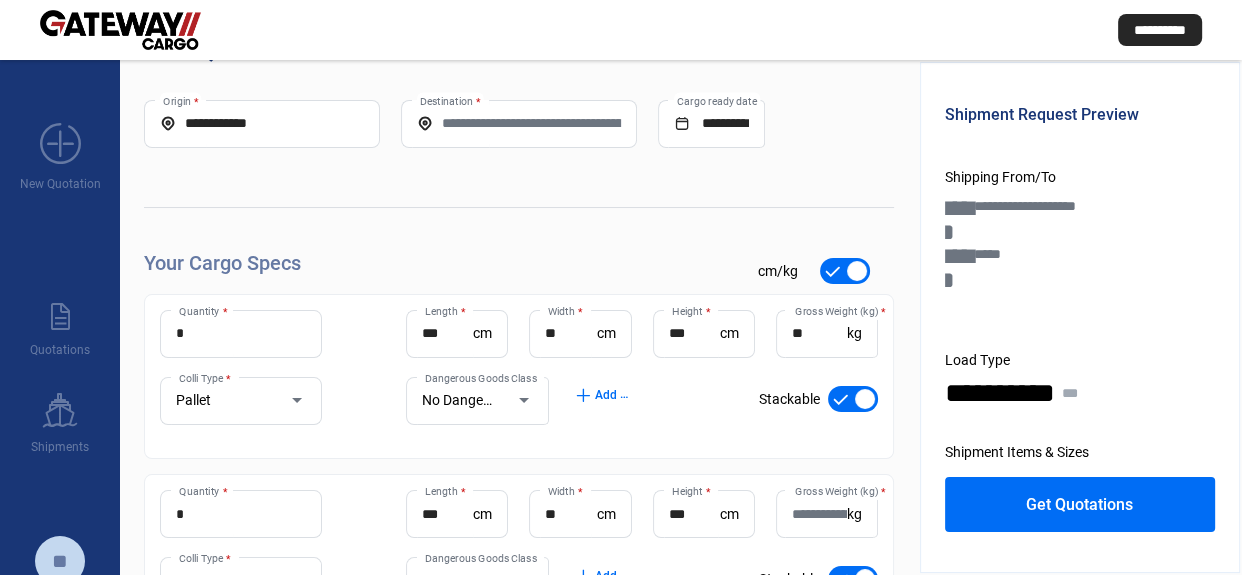click on "*** Height  *" 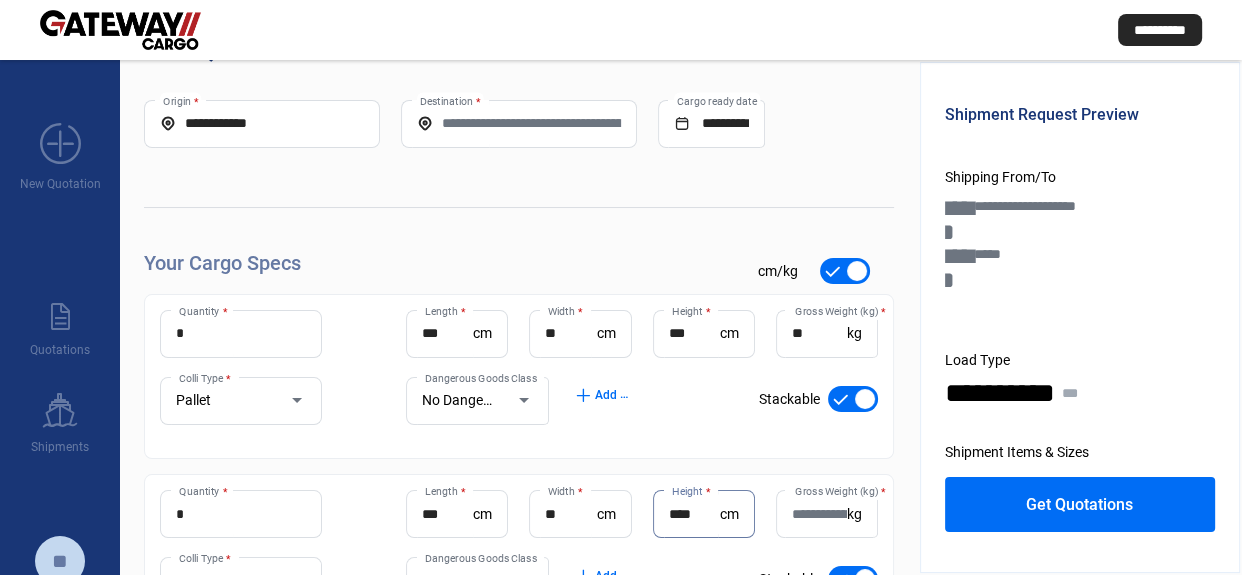 type on "***" 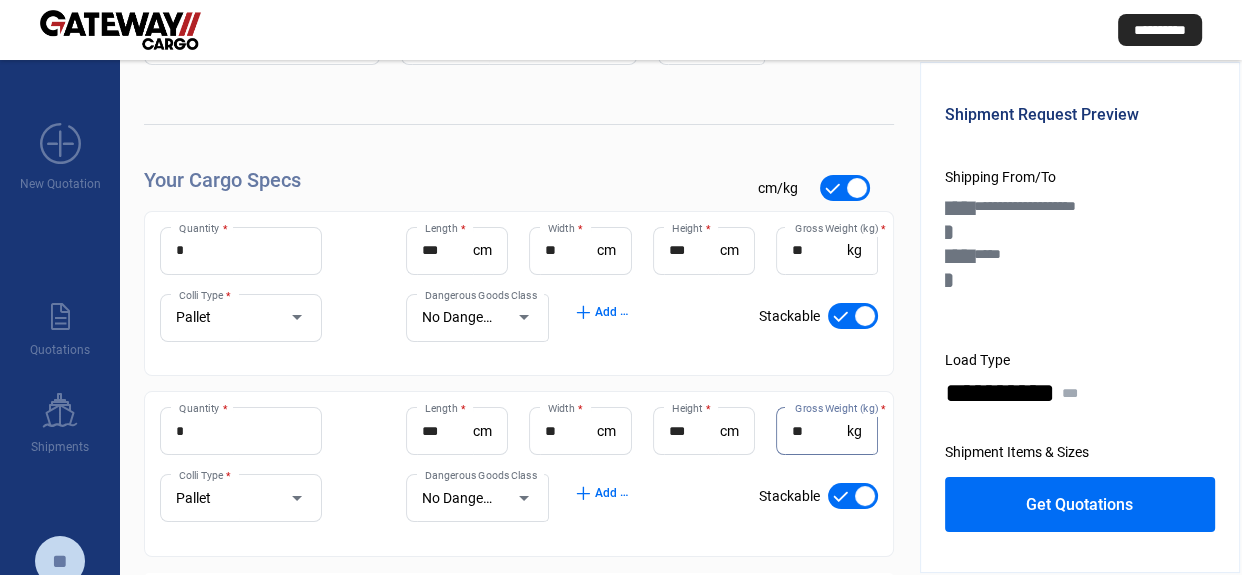 scroll, scrollTop: 248, scrollLeft: 0, axis: vertical 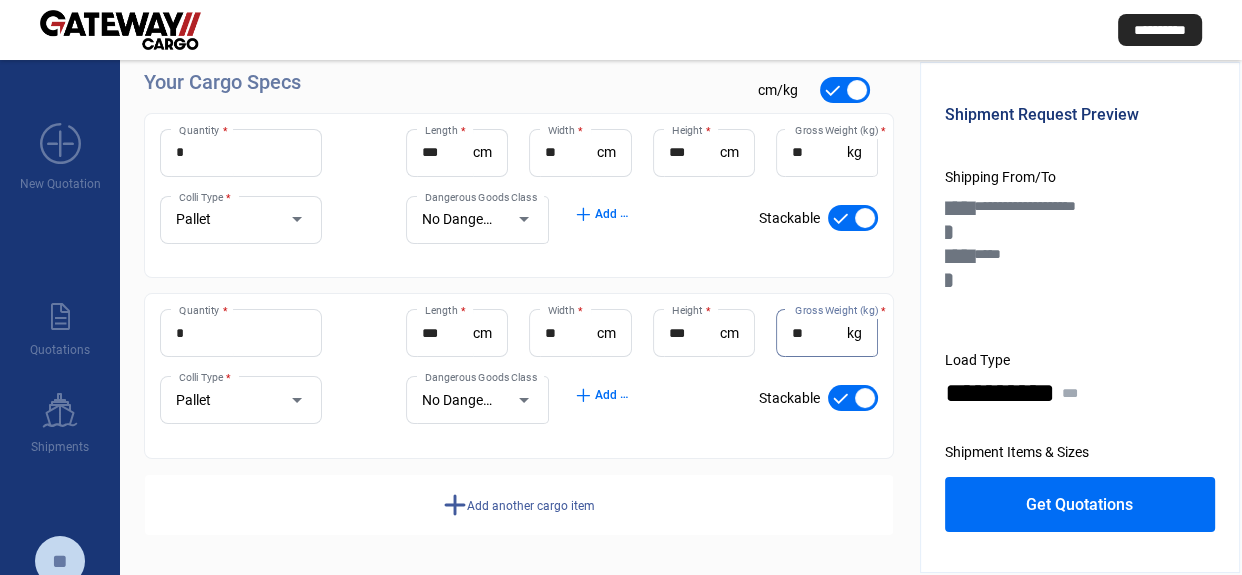 type on "**" 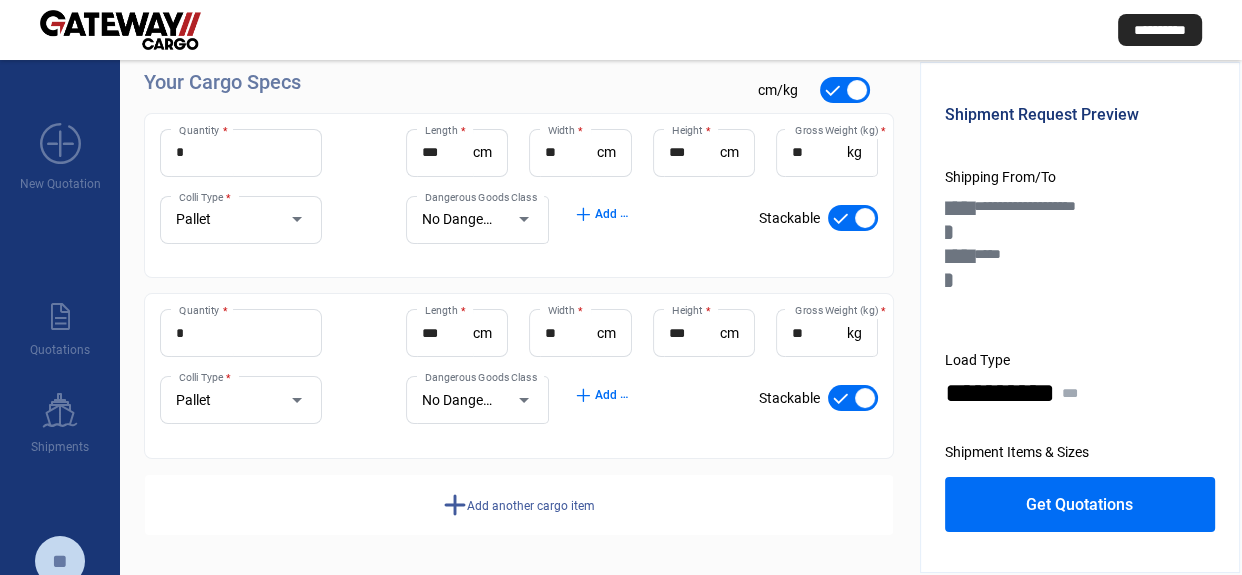 click on "add  Add another cargo item" 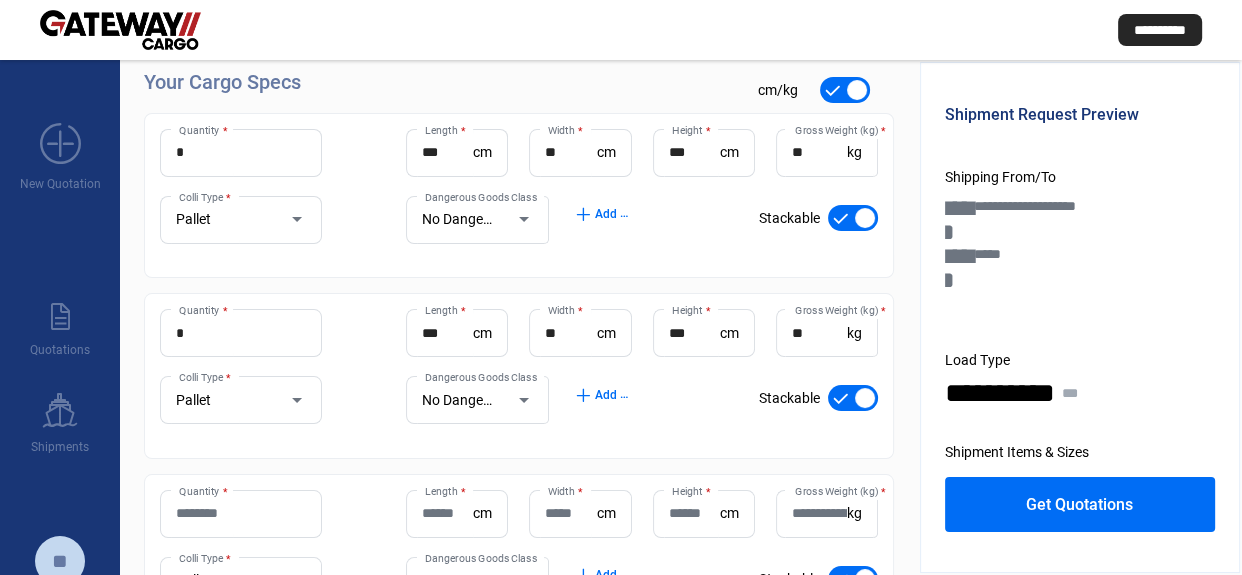 click on "Quantity *" at bounding box center (241, 513) 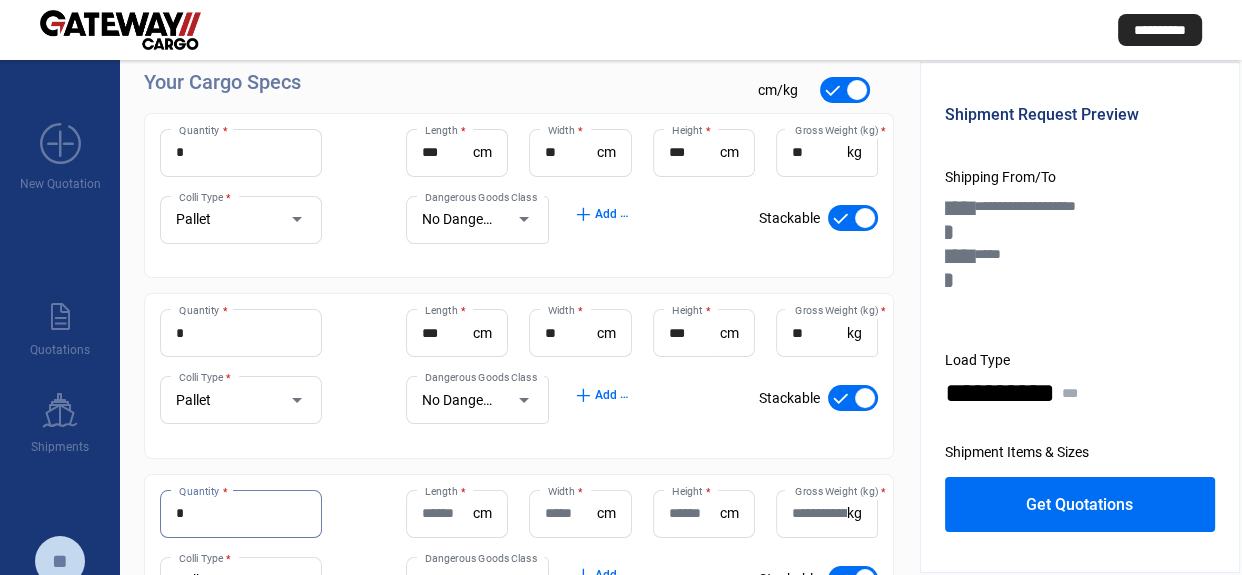 type on "*" 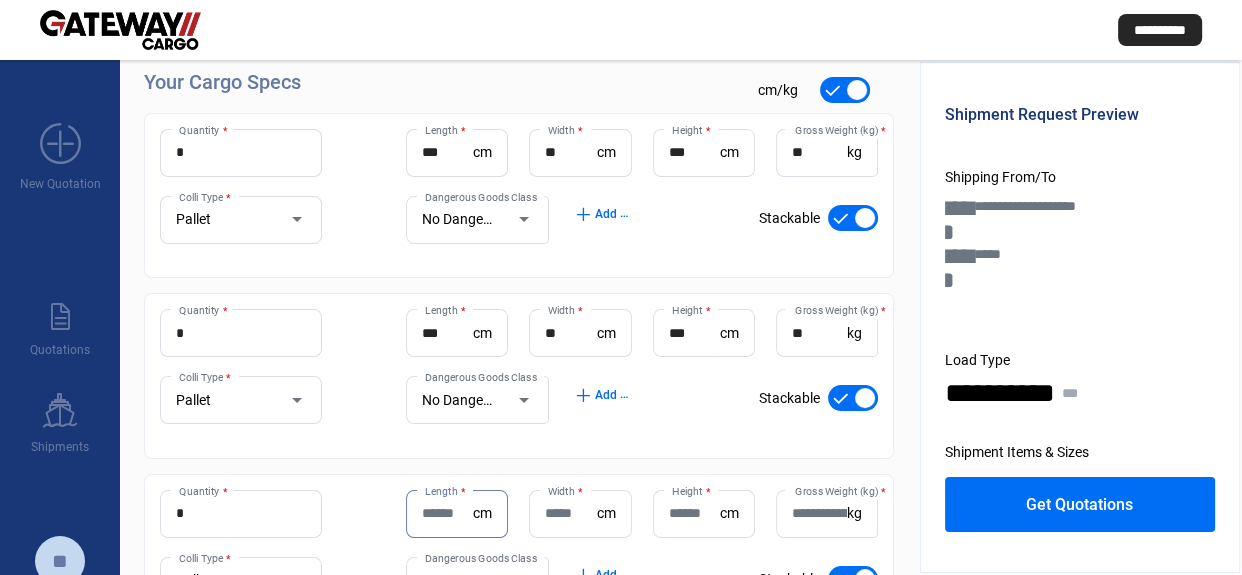 click on "*" at bounding box center [241, 513] 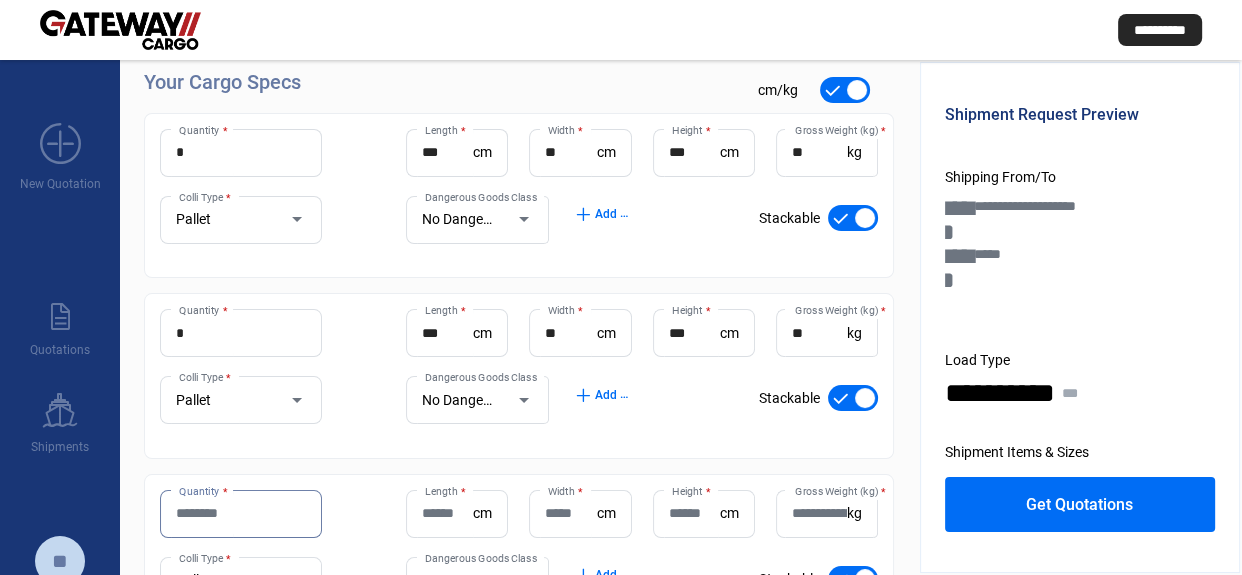 click on "Quantity *" at bounding box center [241, 513] 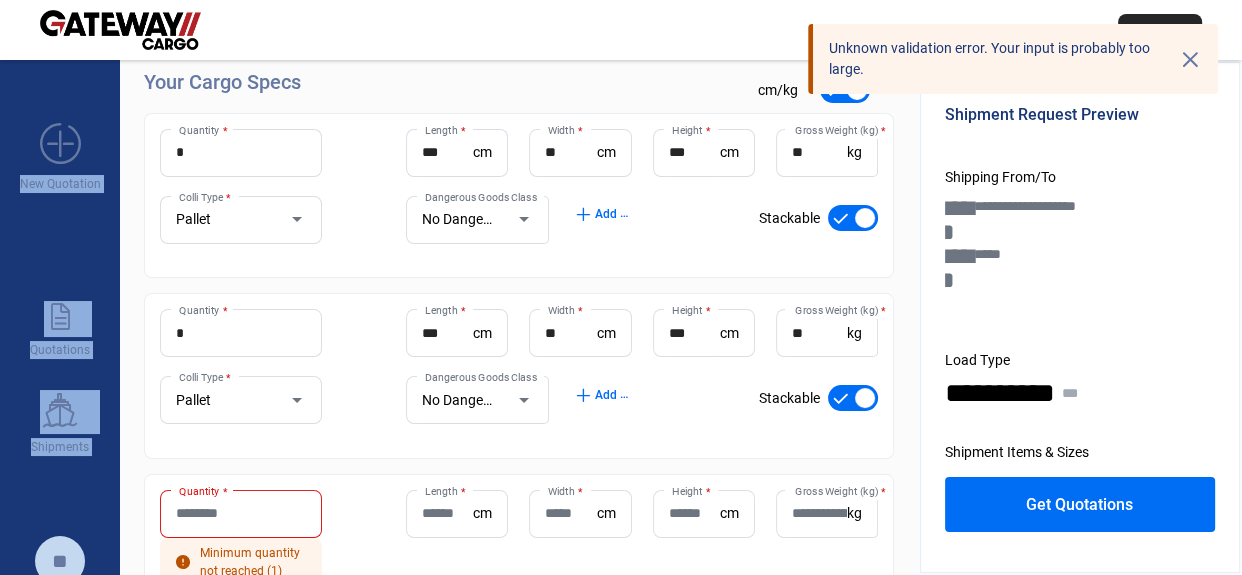 click on "Quantity *" at bounding box center [241, 513] 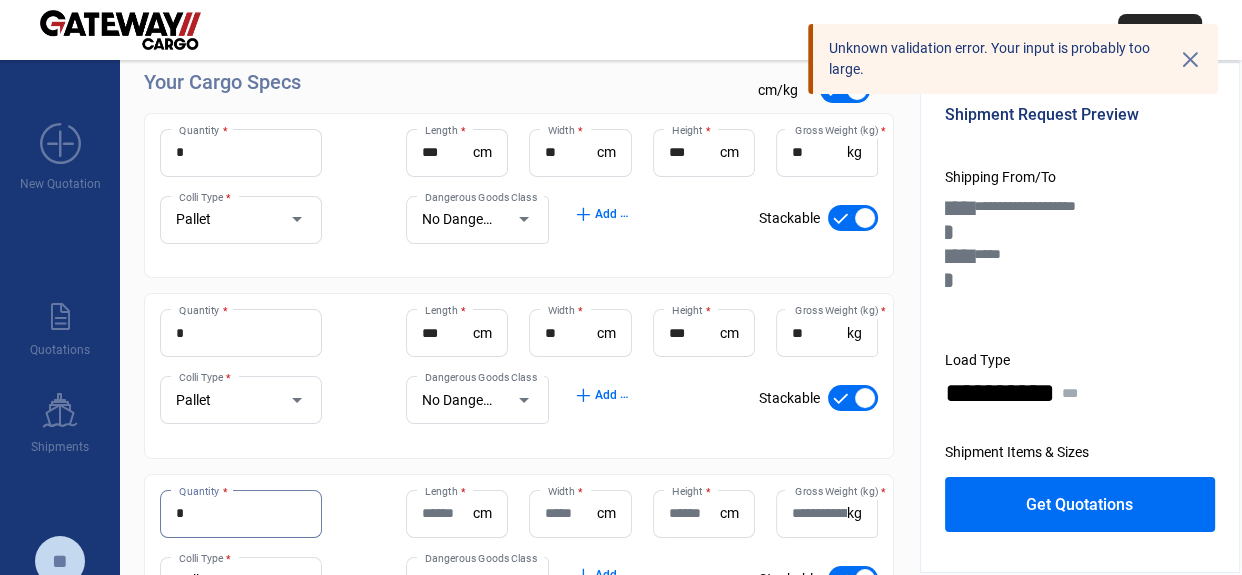 click on "*" at bounding box center [241, 513] 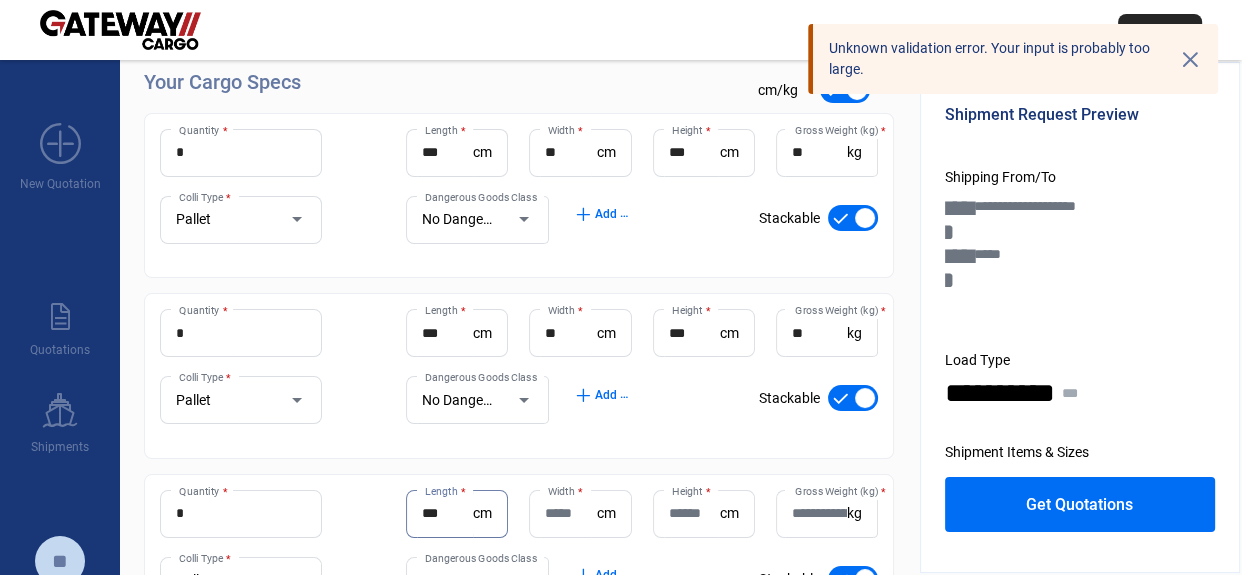 type on "***" 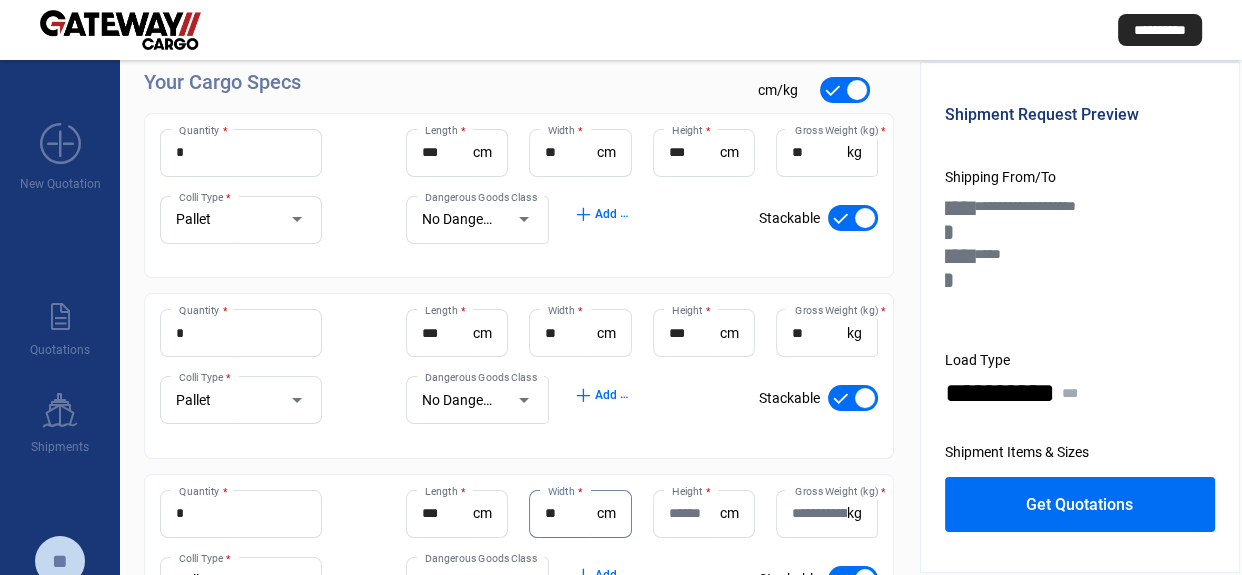 type on "**" 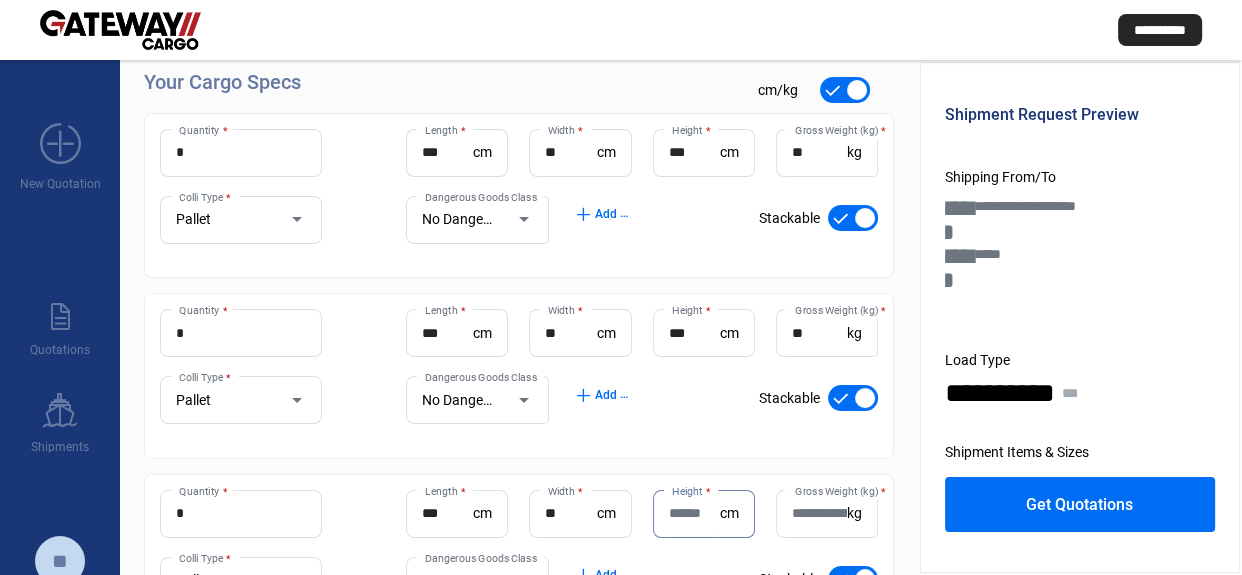 type on "*" 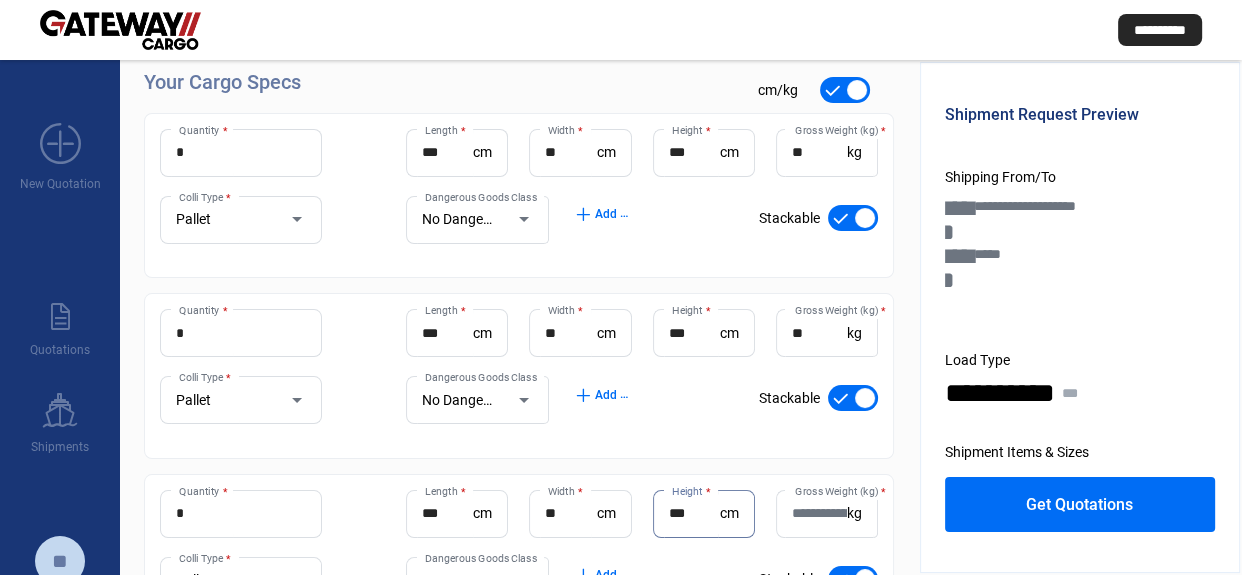 type on "***" 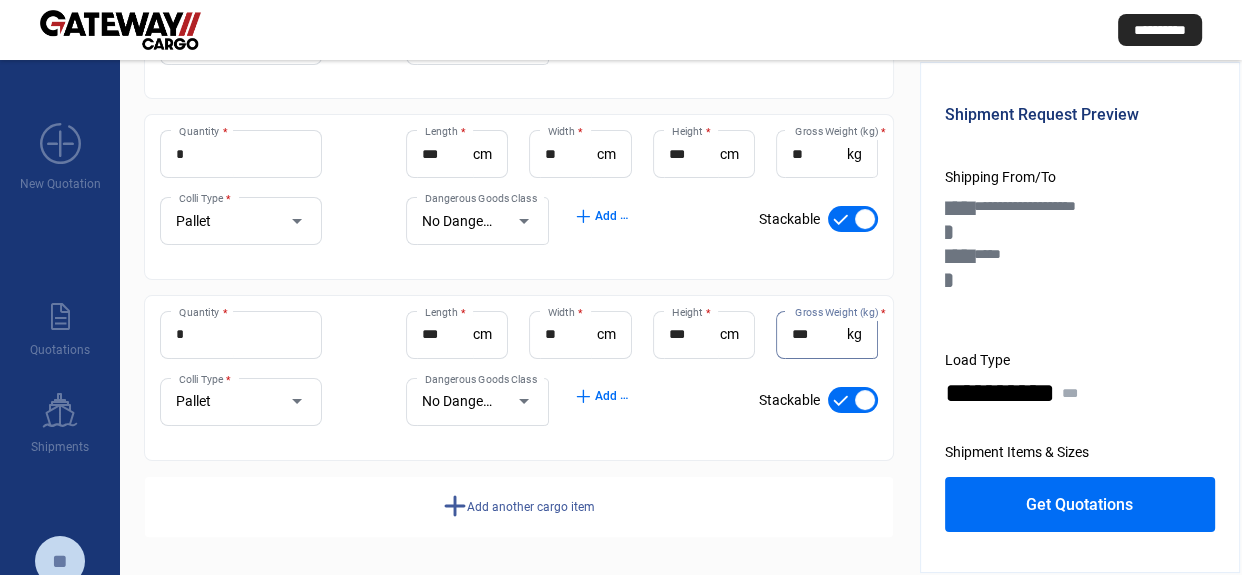 scroll, scrollTop: 428, scrollLeft: 0, axis: vertical 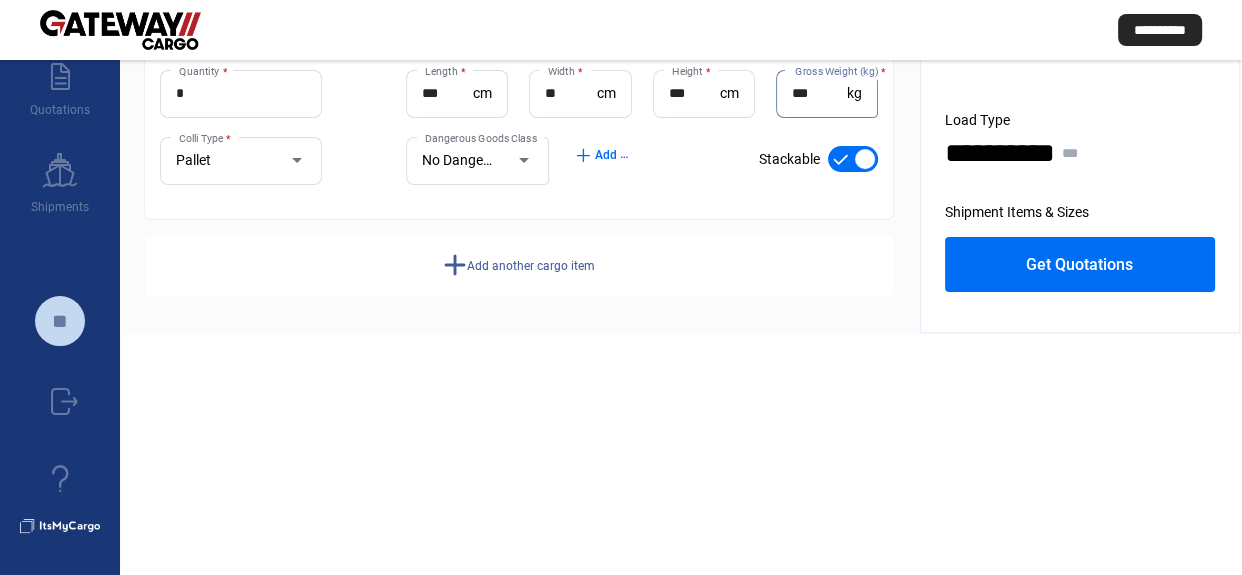 type on "***" 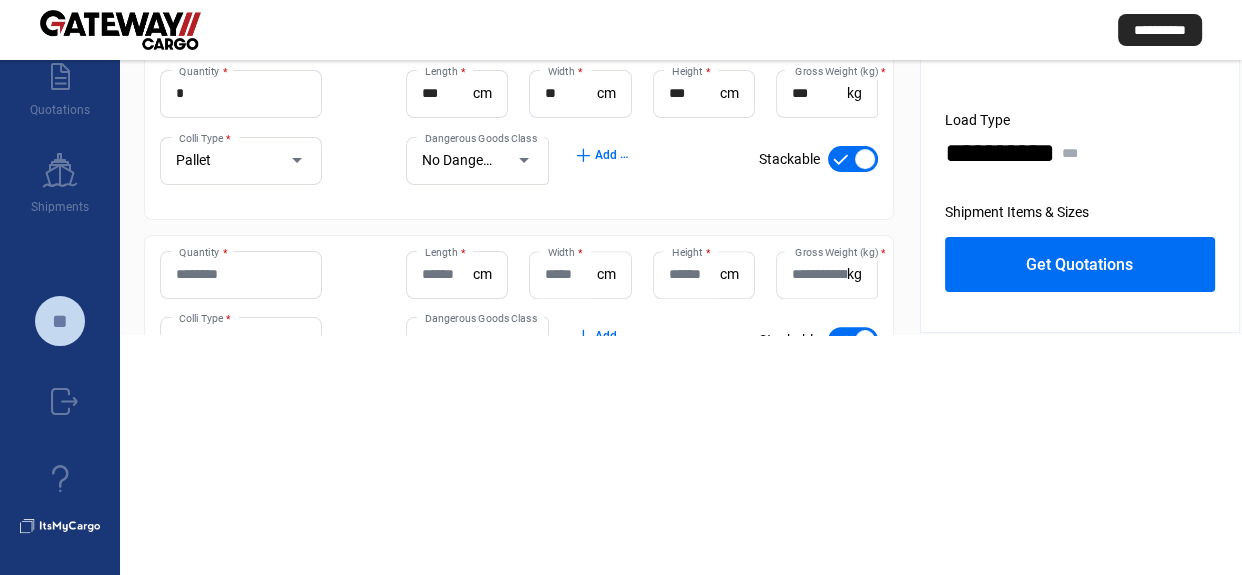 click on "Quantity *" 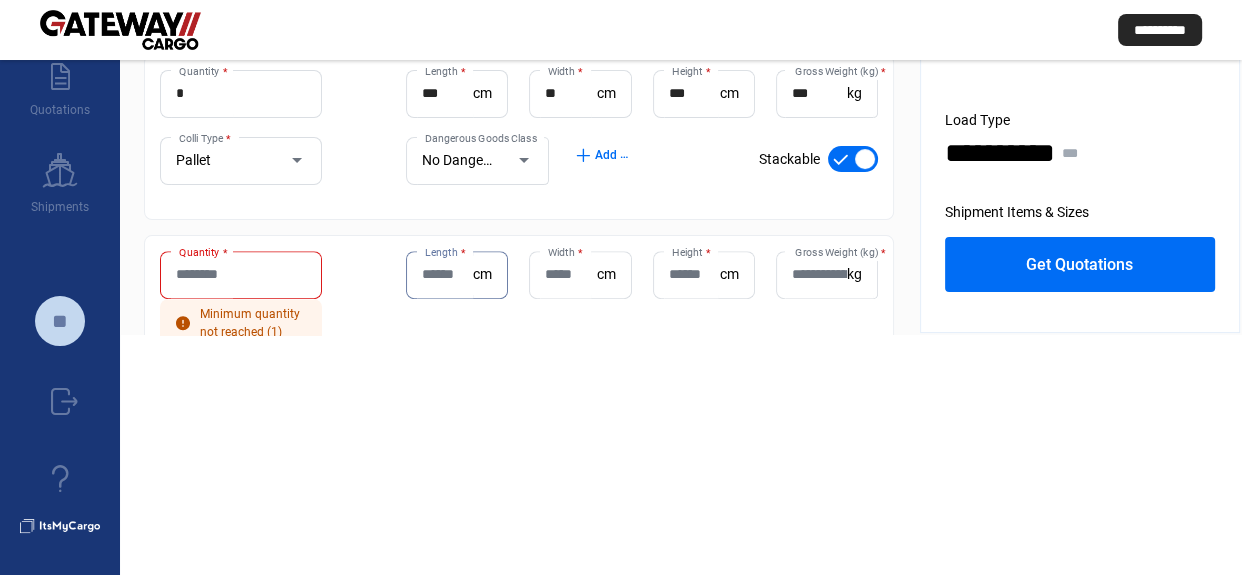 click on "Quantity *" at bounding box center [241, 274] 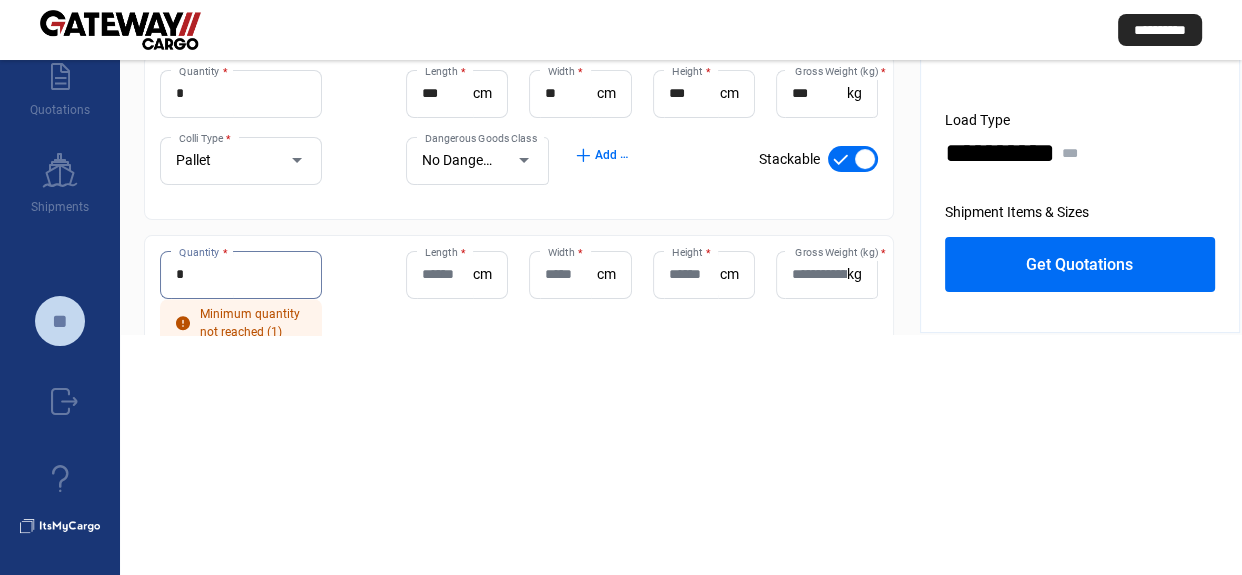 type on "*" 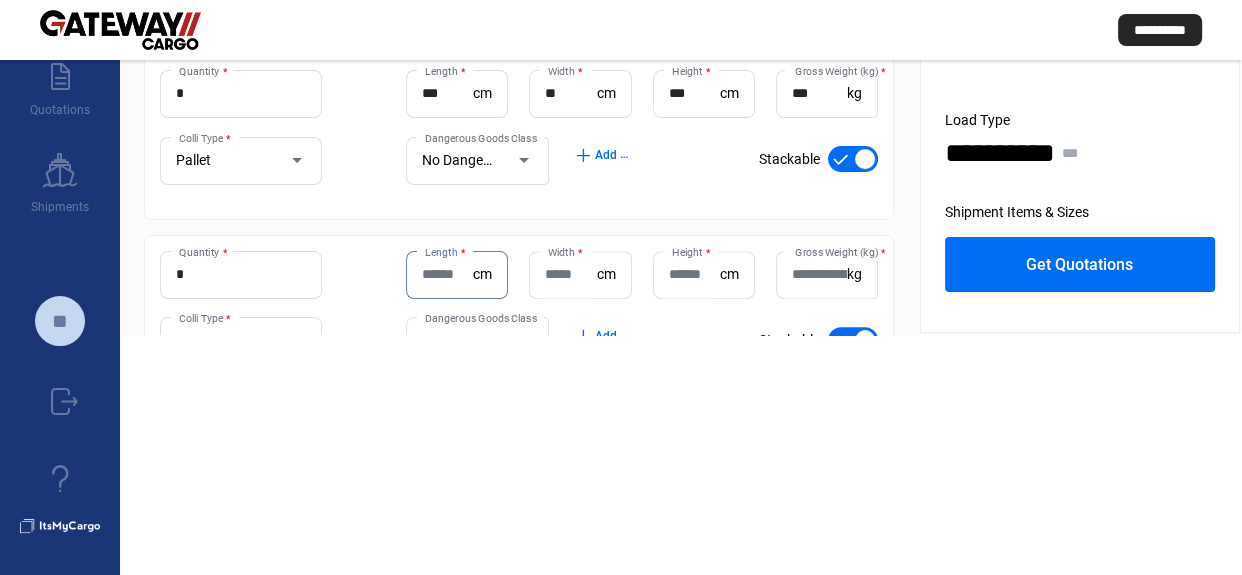 click on "Length  *" at bounding box center (447, 274) 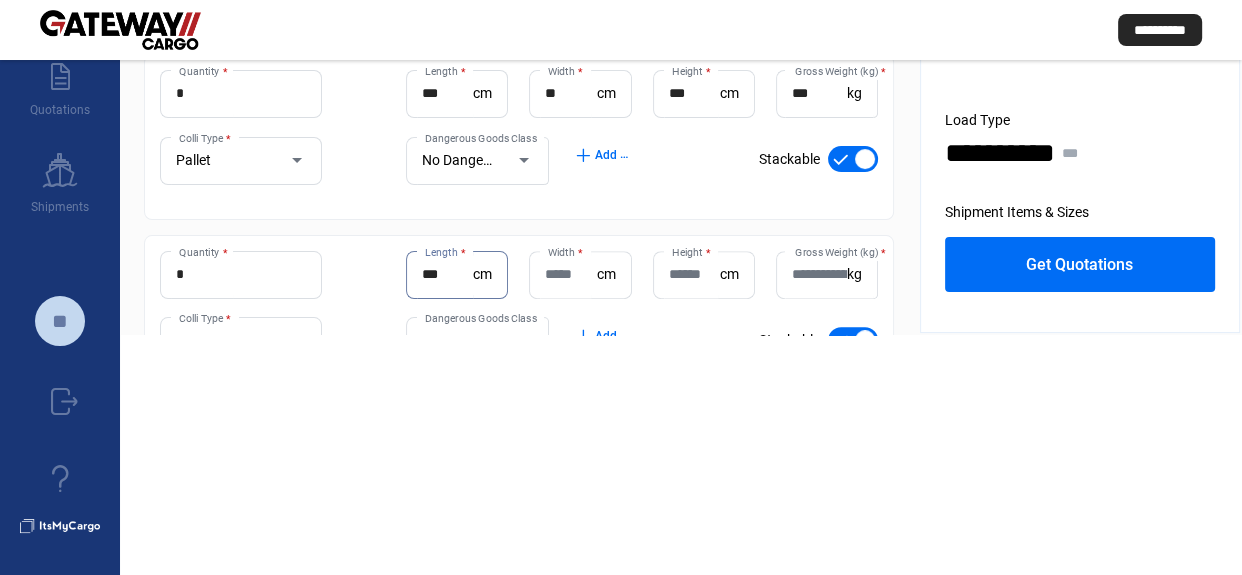 type on "***" 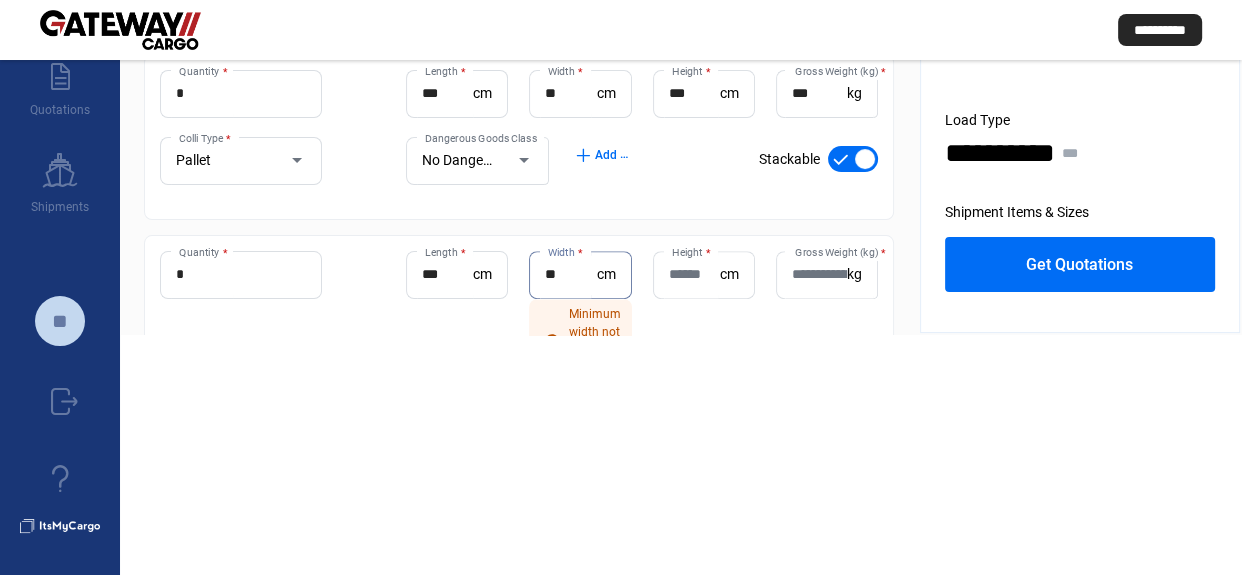 type on "**" 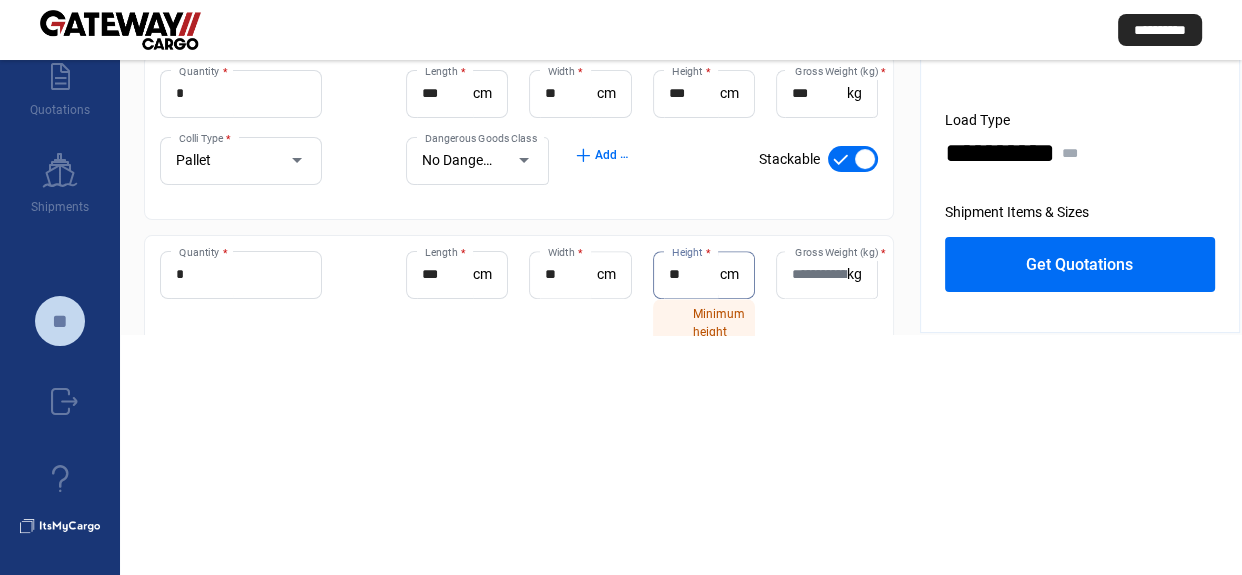 type on "**" 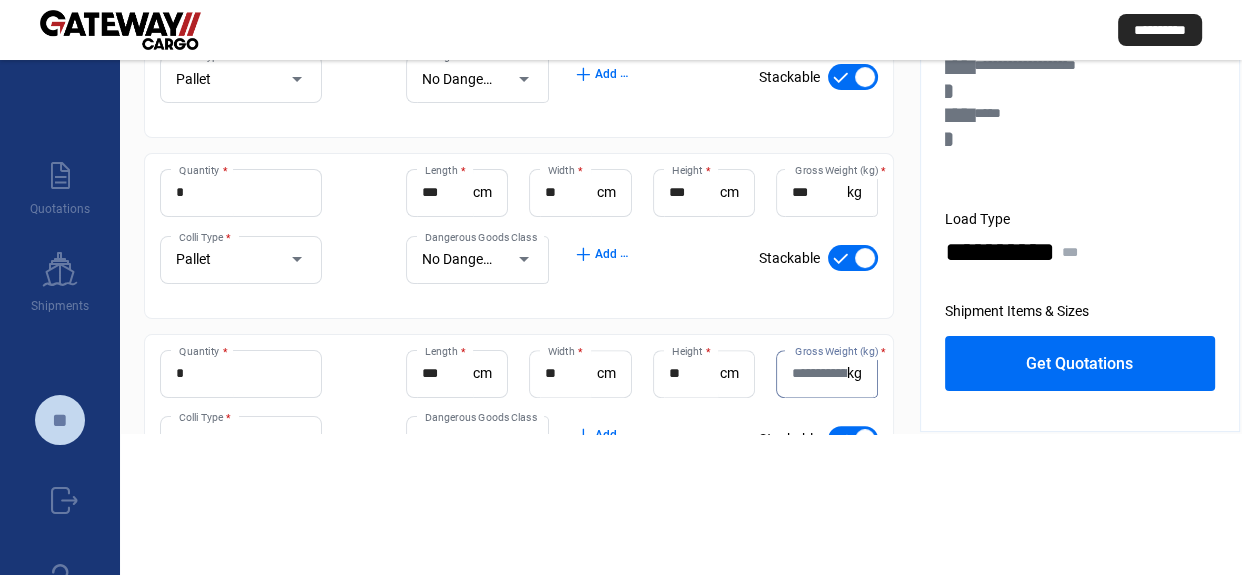 scroll, scrollTop: 59, scrollLeft: 0, axis: vertical 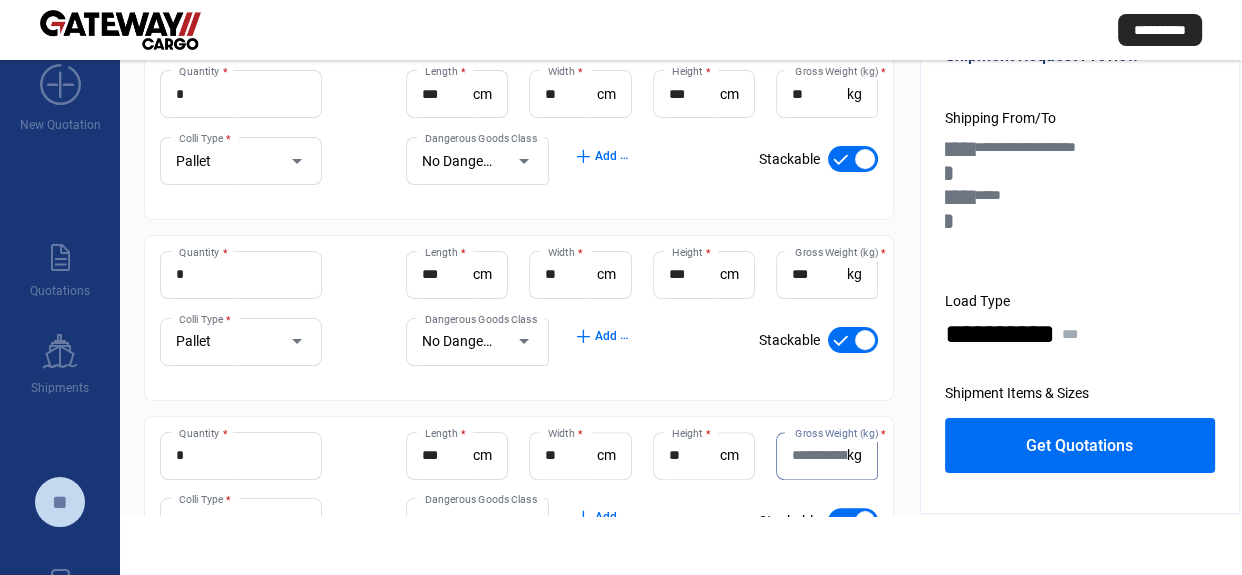 click on "*" at bounding box center [241, 274] 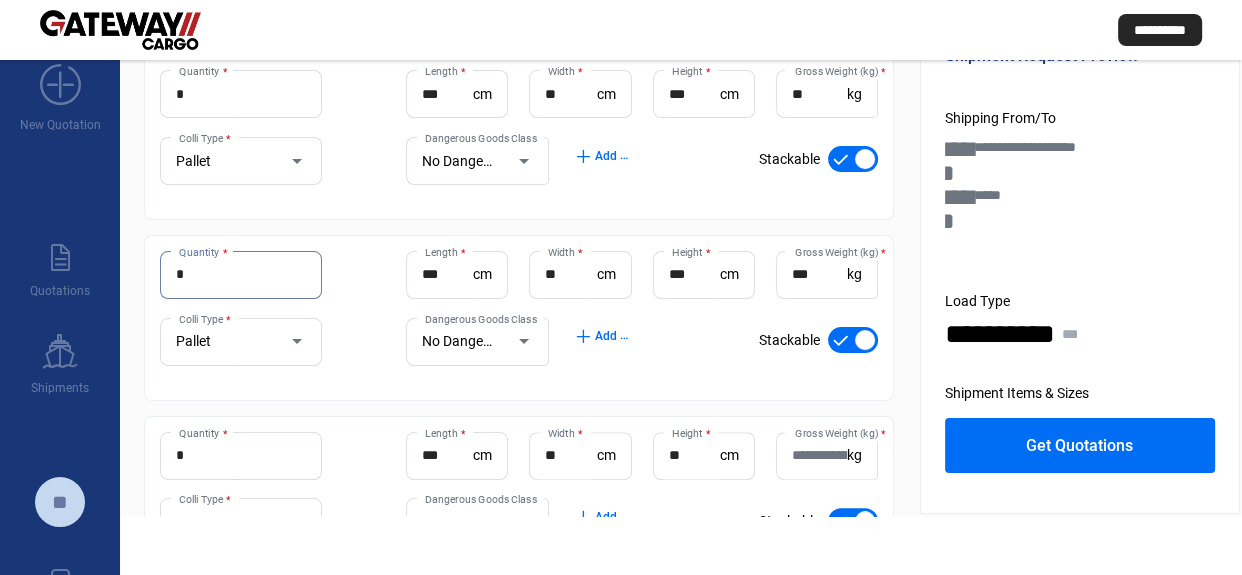 type on "*" 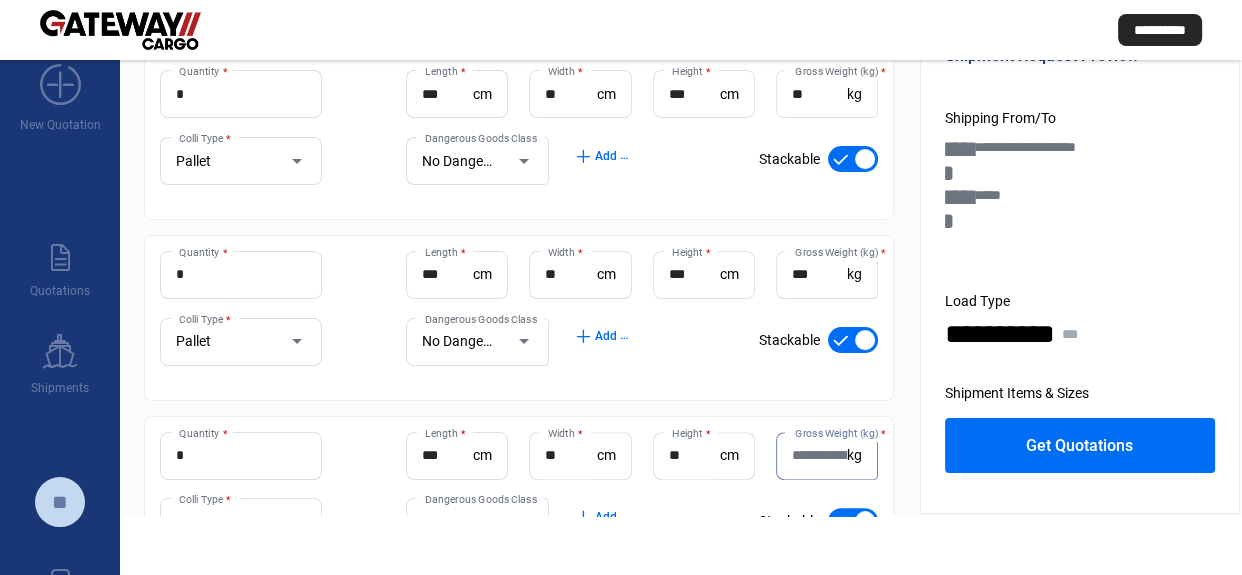 click on "Gross Weight (kg)  *" at bounding box center [819, 455] 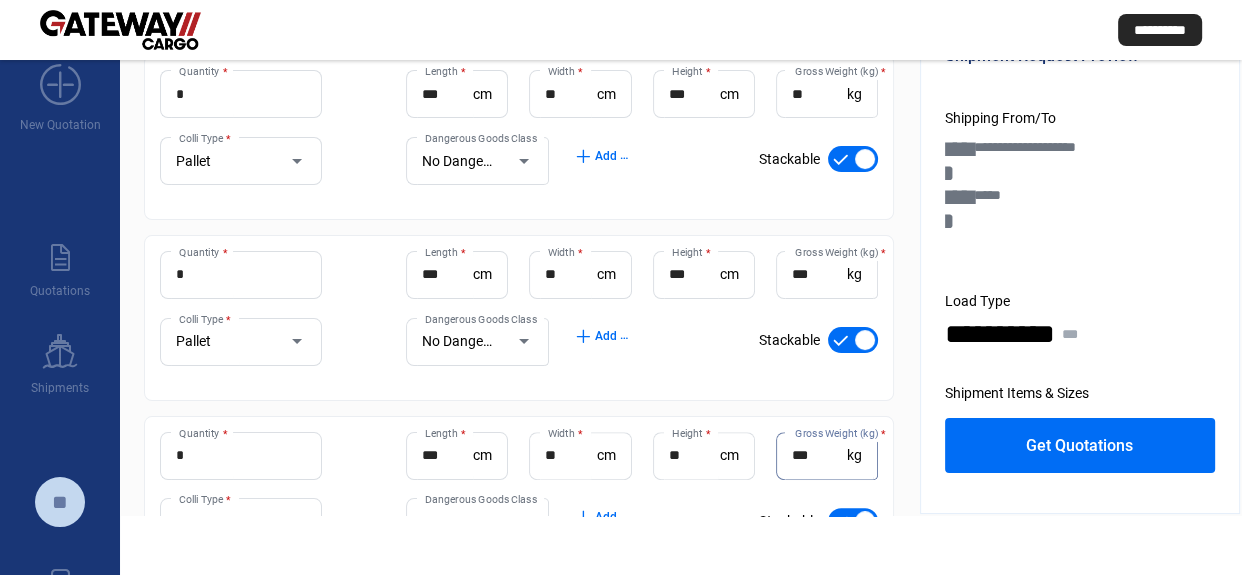 type on "***" 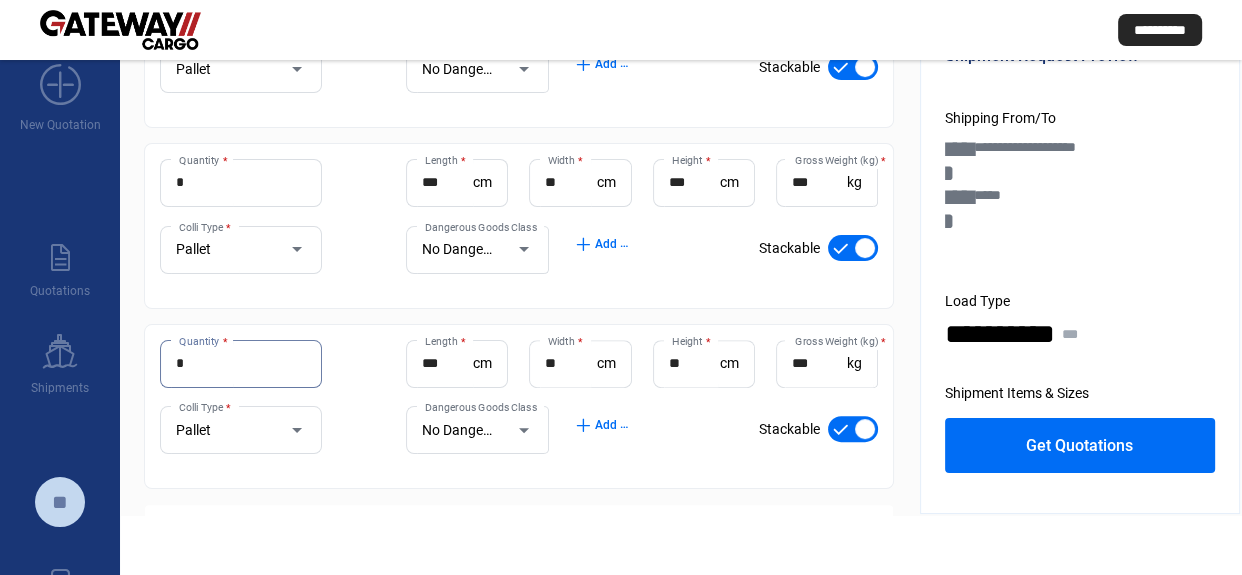 scroll, scrollTop: 609, scrollLeft: 0, axis: vertical 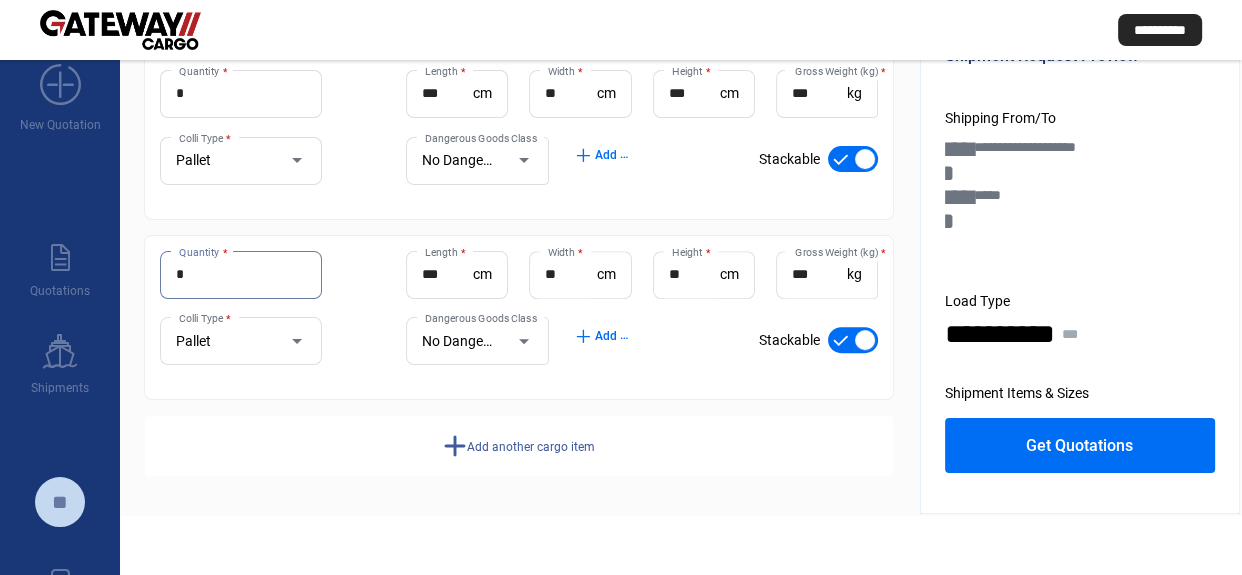 click on "add  Add another cargo item" 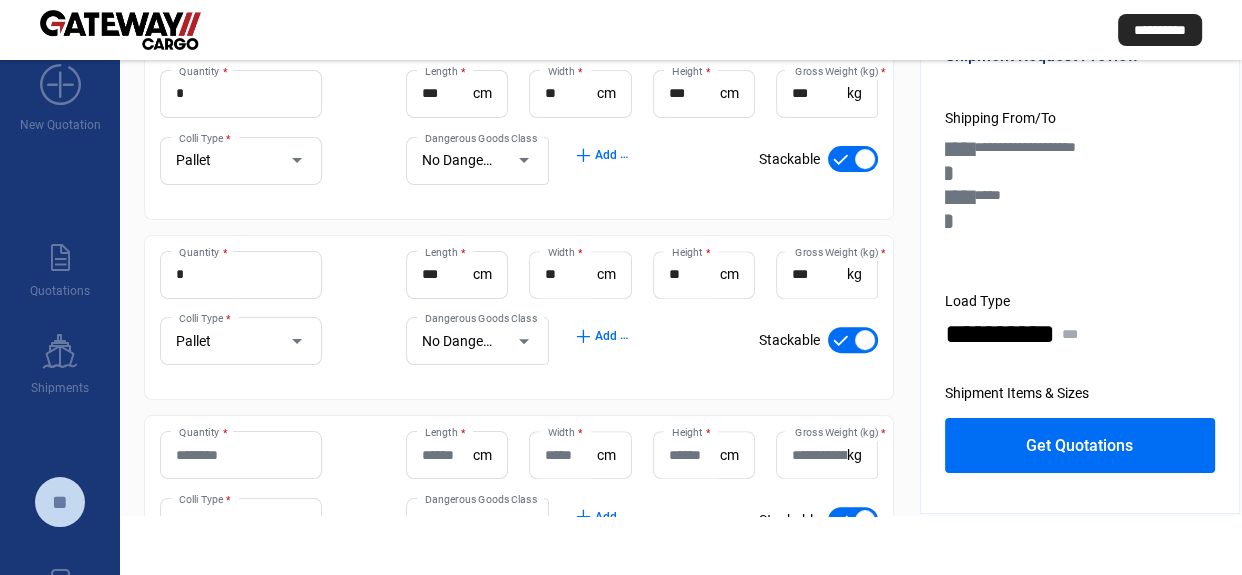 click on "Quantity *" at bounding box center [241, 455] 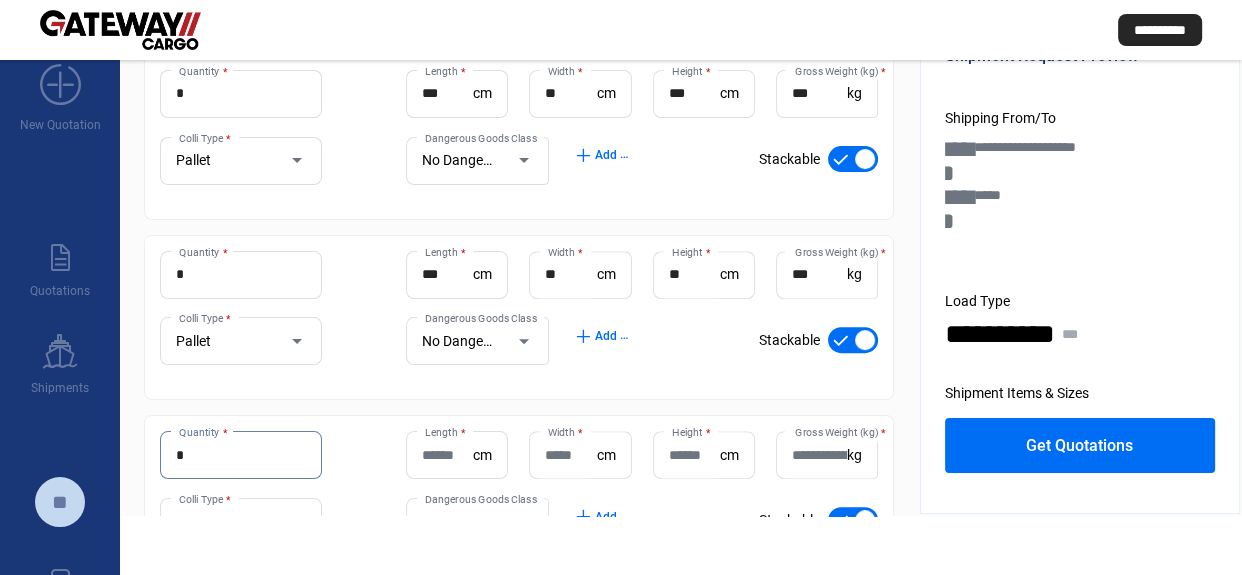 type on "*" 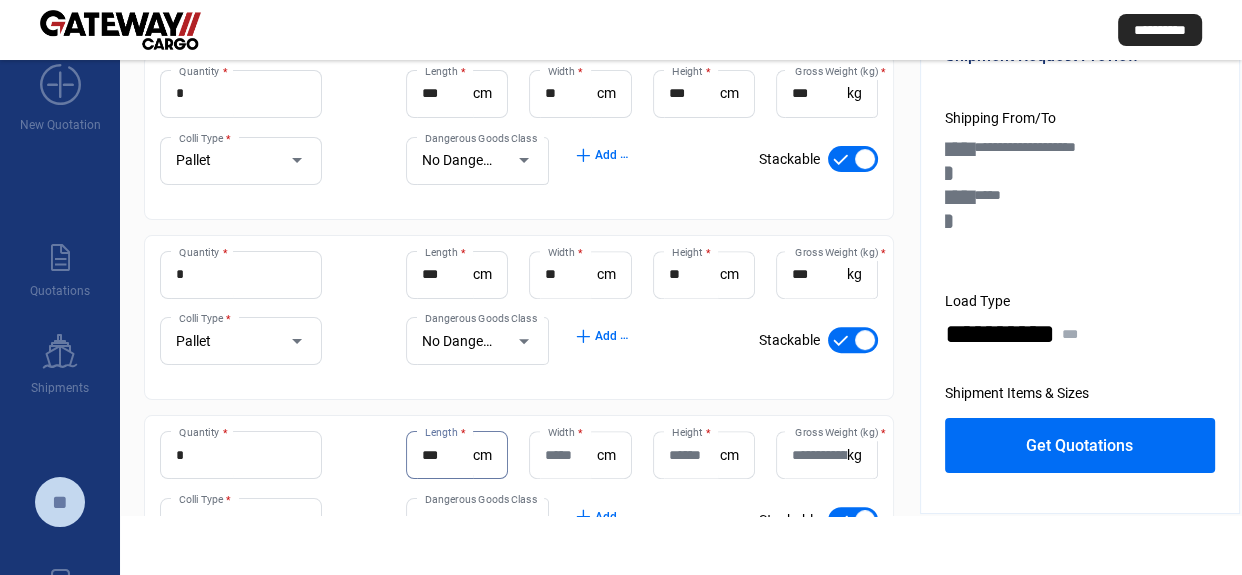 type on "***" 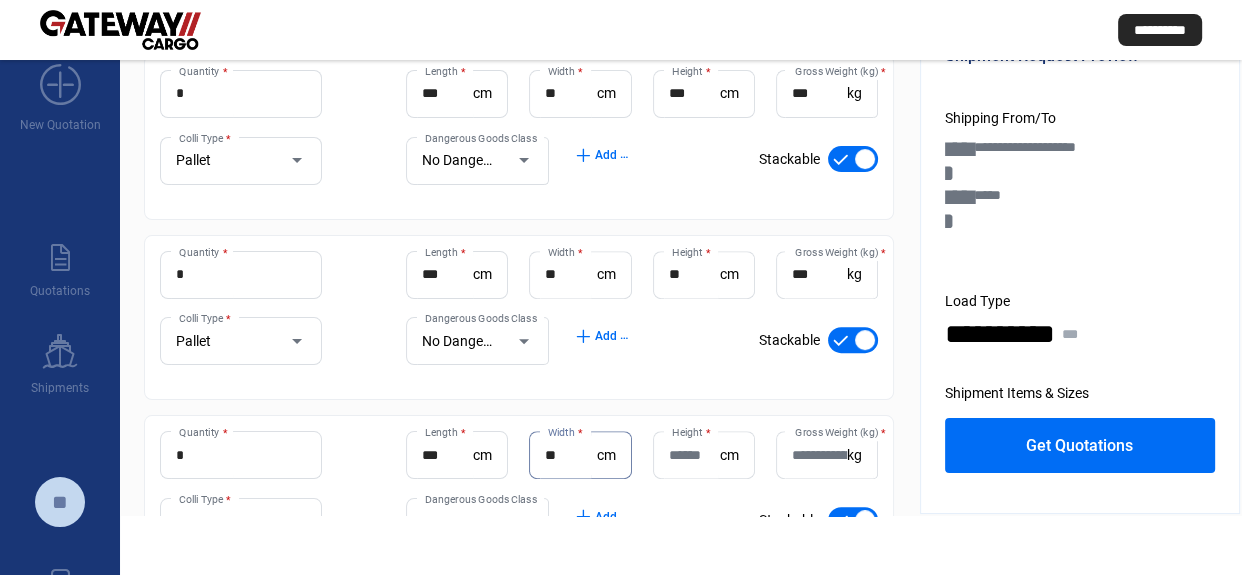 type on "**" 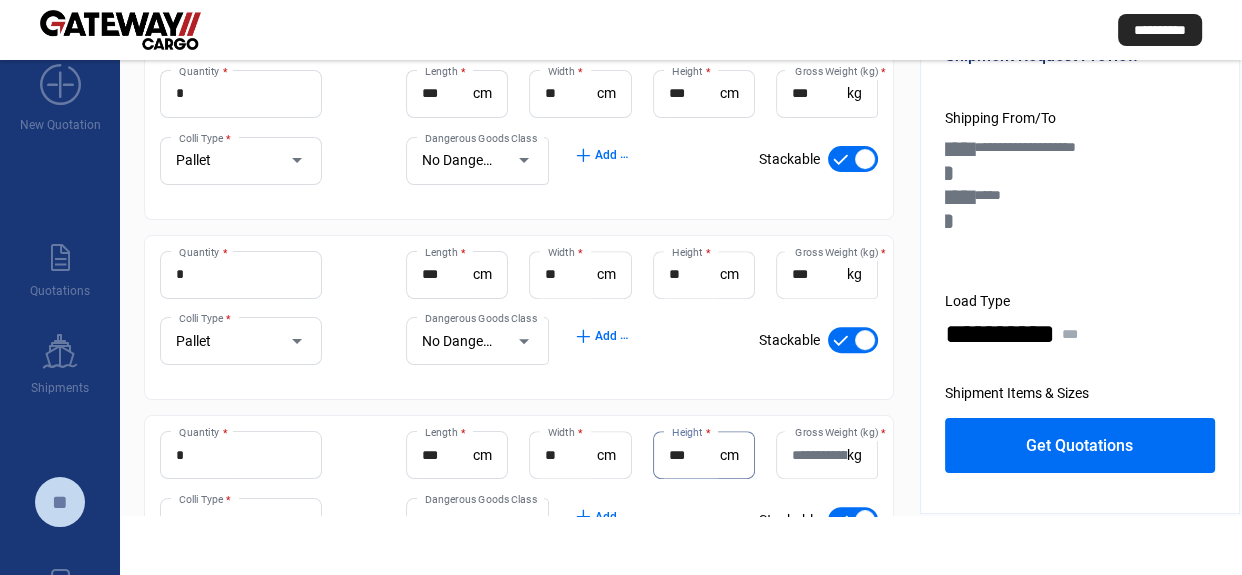 type on "***" 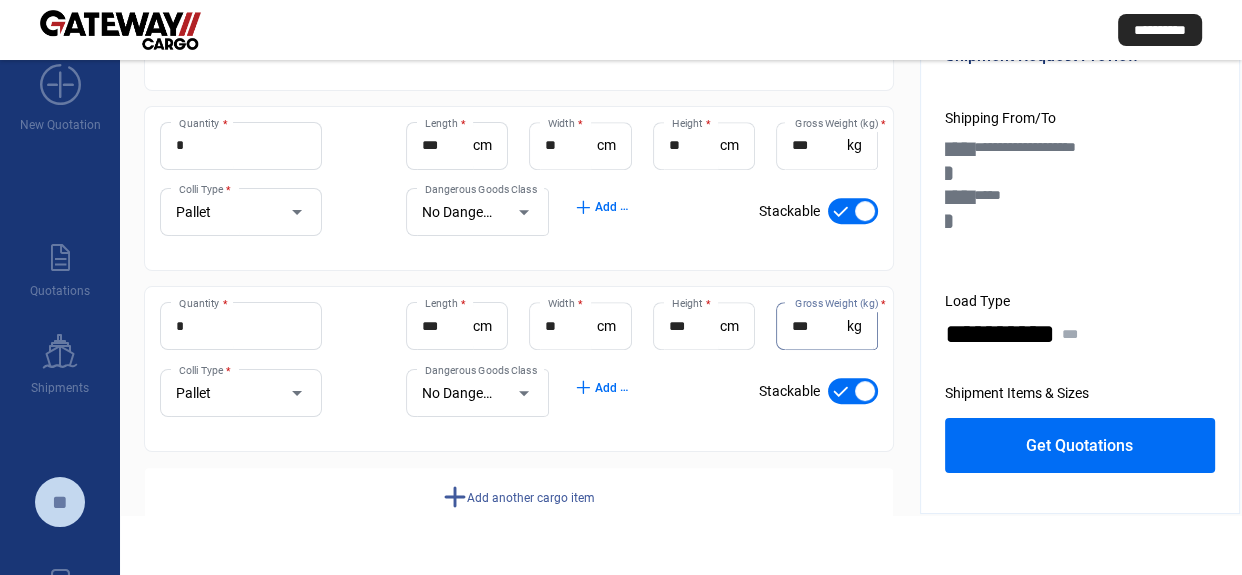 scroll, scrollTop: 789, scrollLeft: 0, axis: vertical 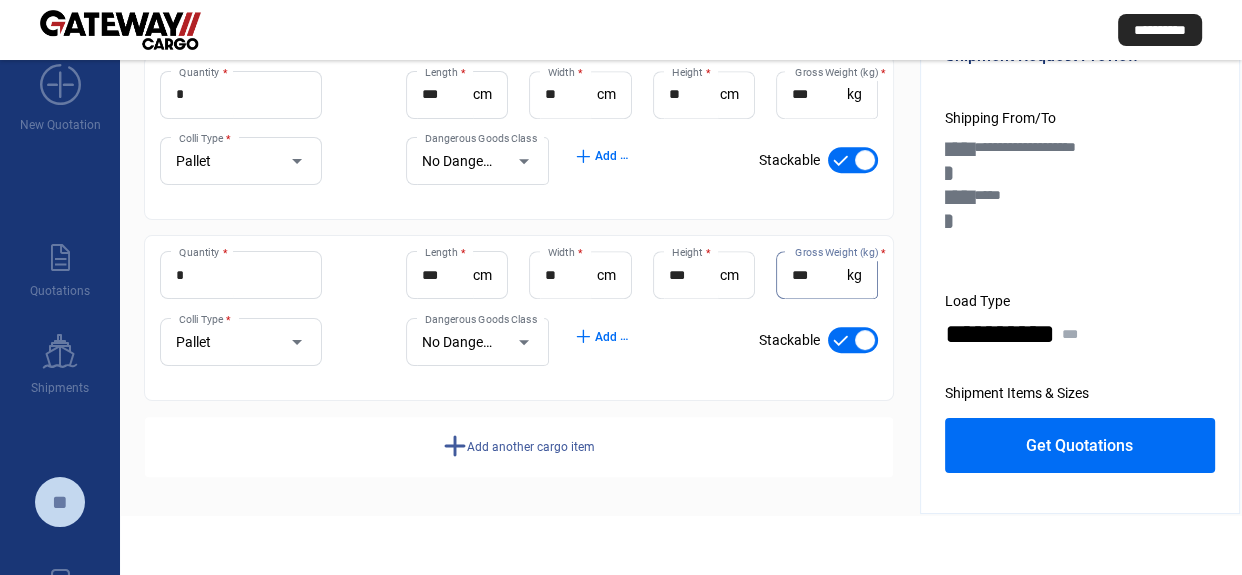type on "***" 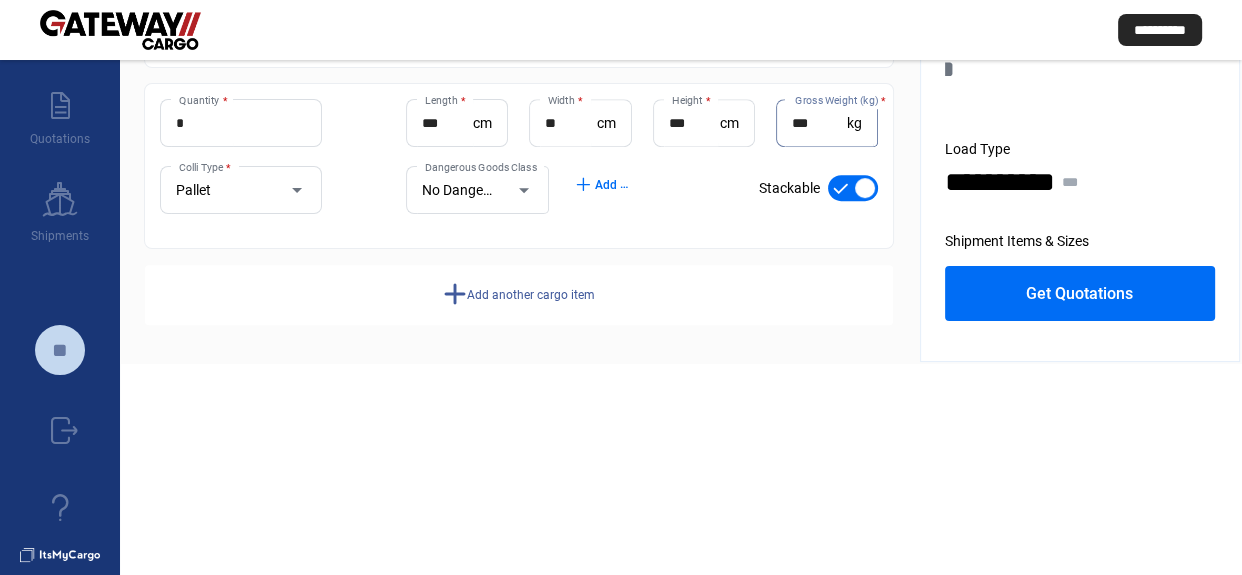 scroll, scrollTop: 240, scrollLeft: 0, axis: vertical 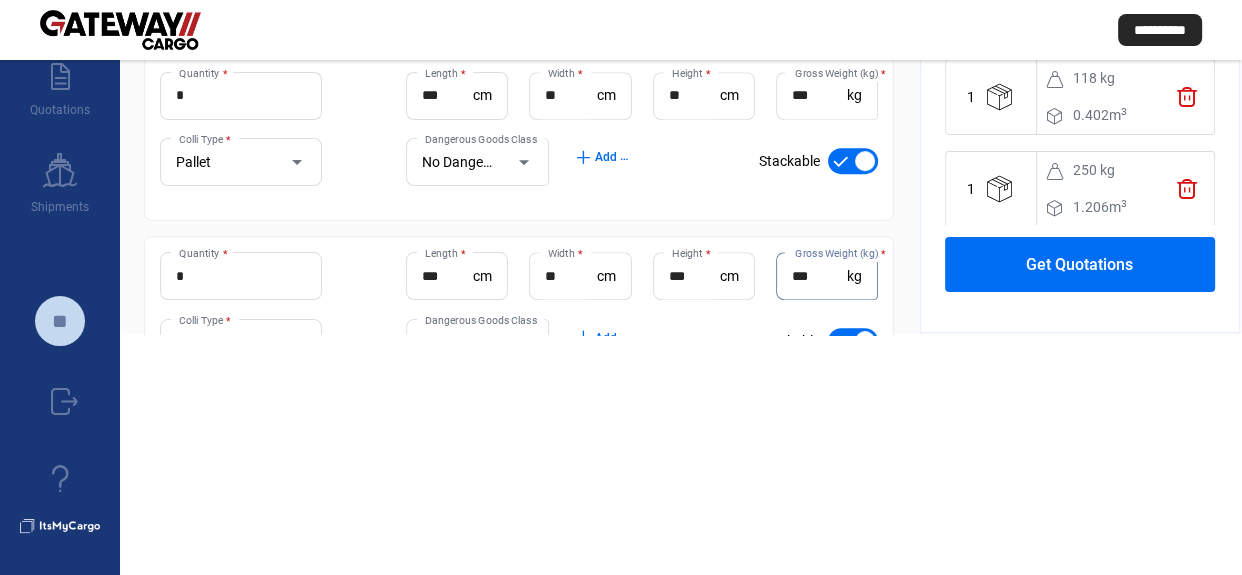 click on "*" at bounding box center (241, 276) 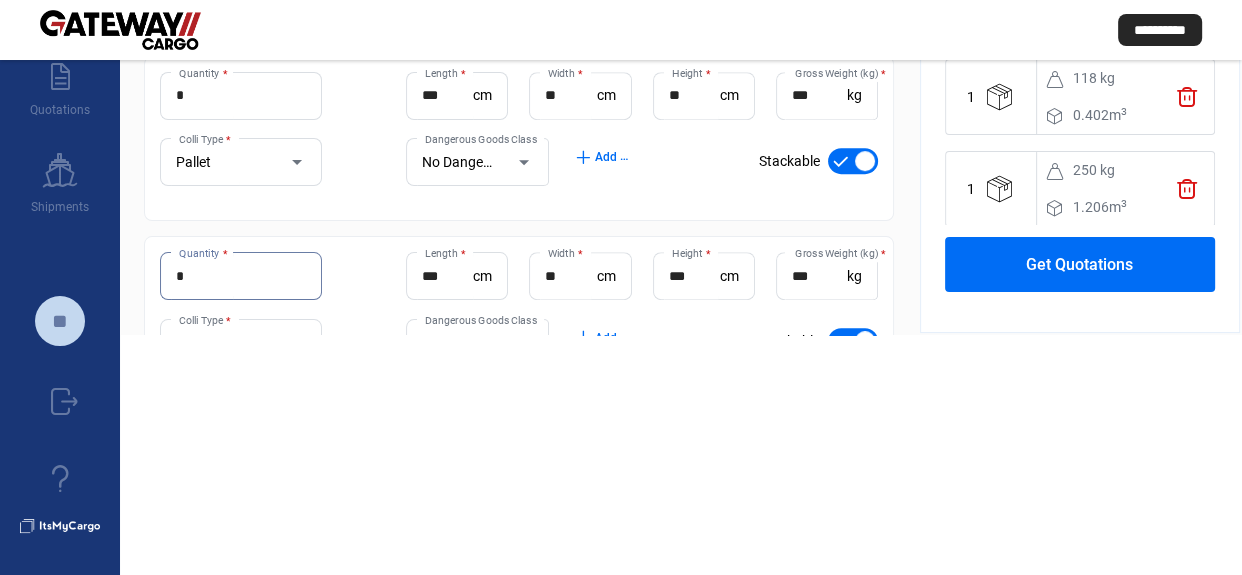 type on "*" 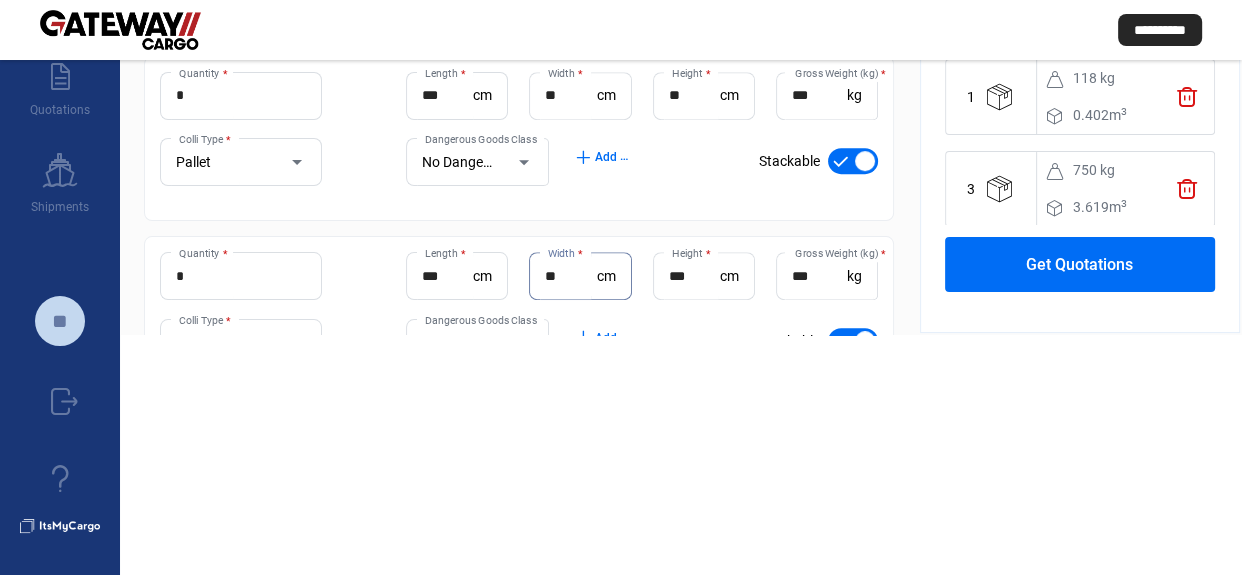 click on "***" at bounding box center [819, 276] 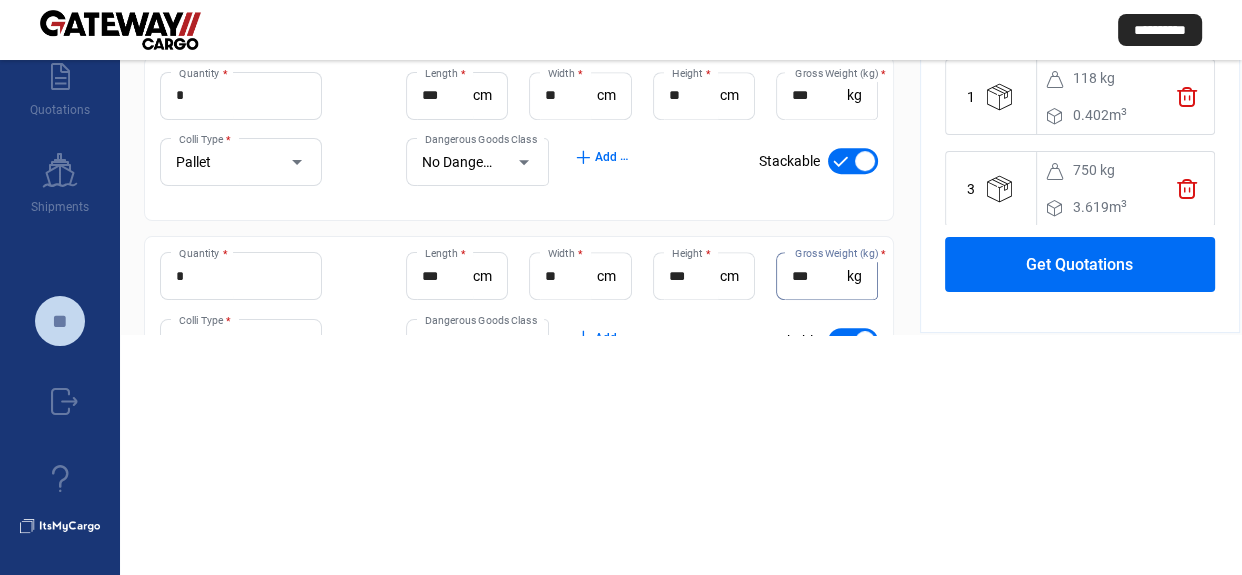 click on "***" at bounding box center (819, 276) 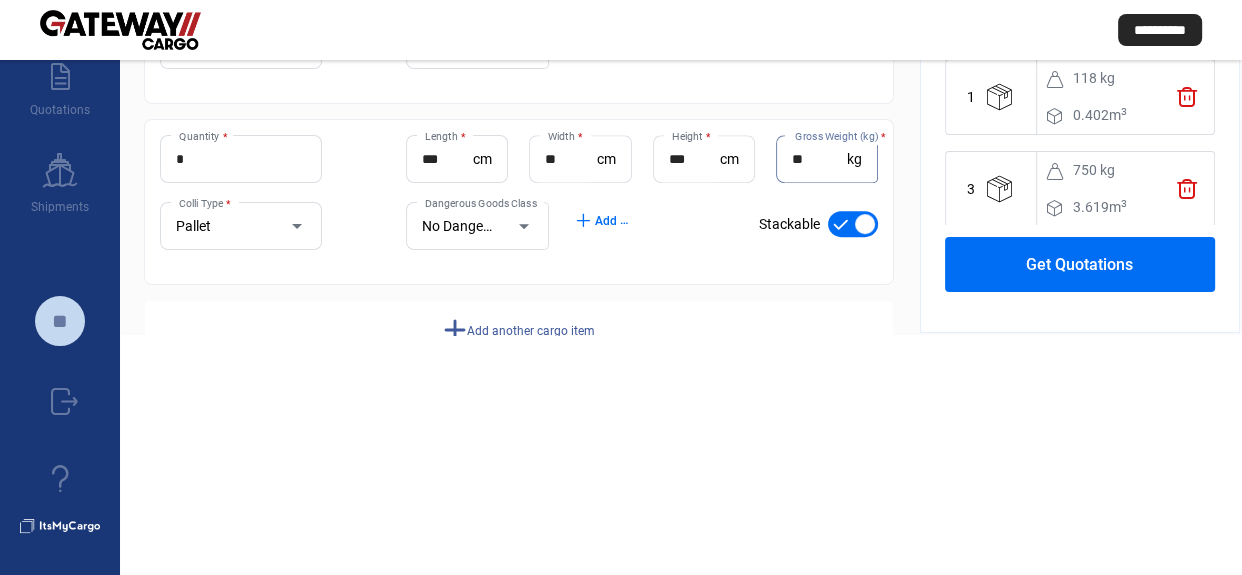 scroll, scrollTop: 789, scrollLeft: 0, axis: vertical 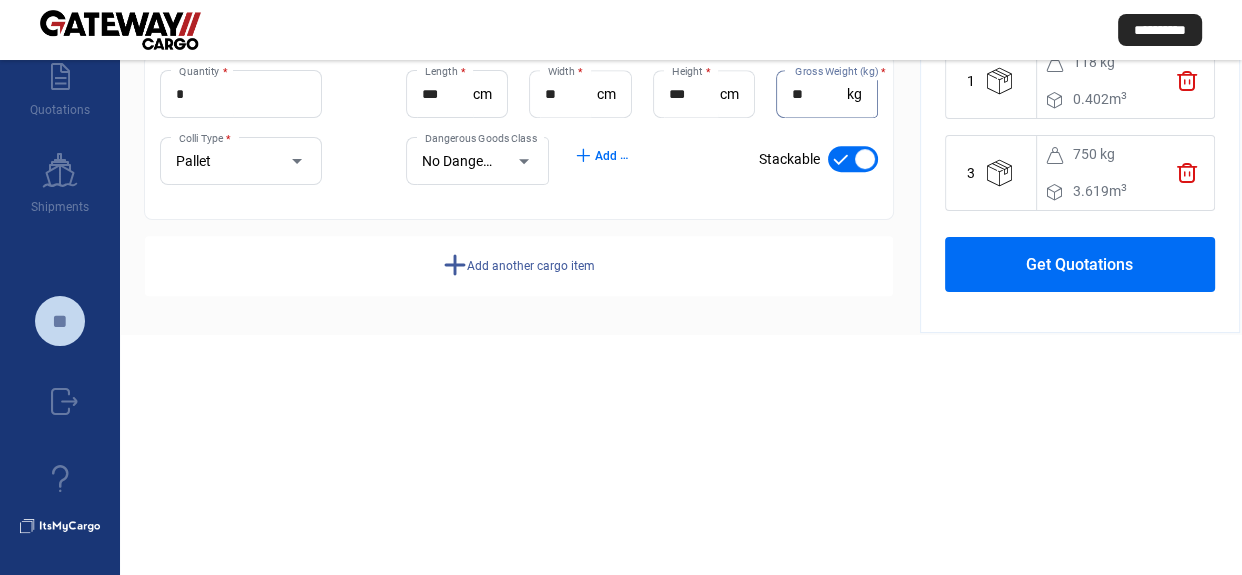 type on "**" 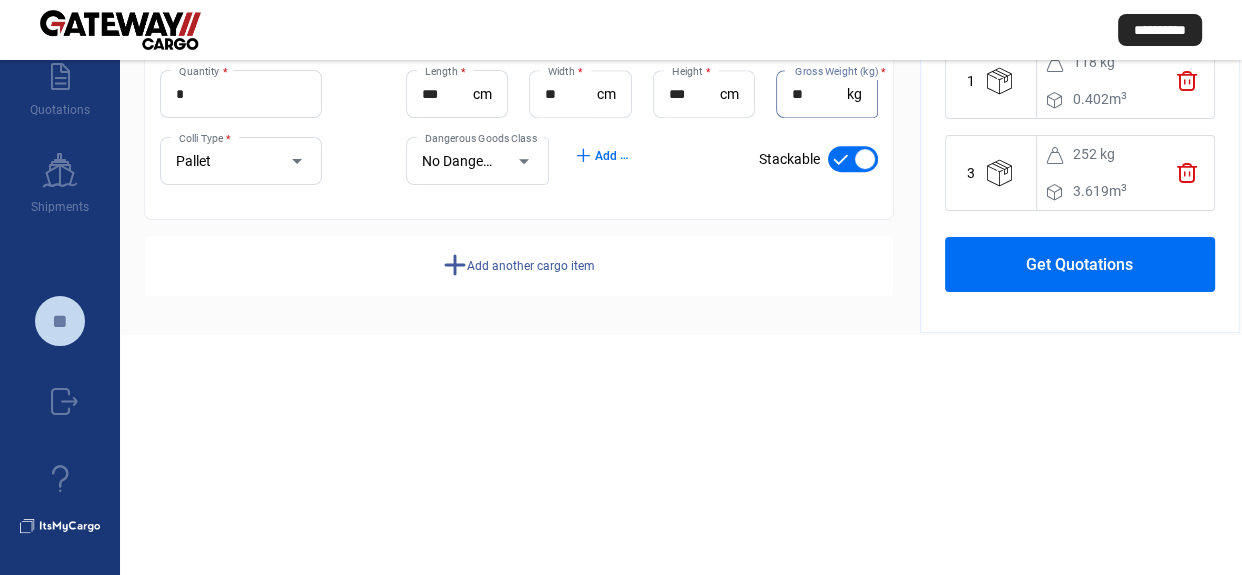 click on "Get Quotations" 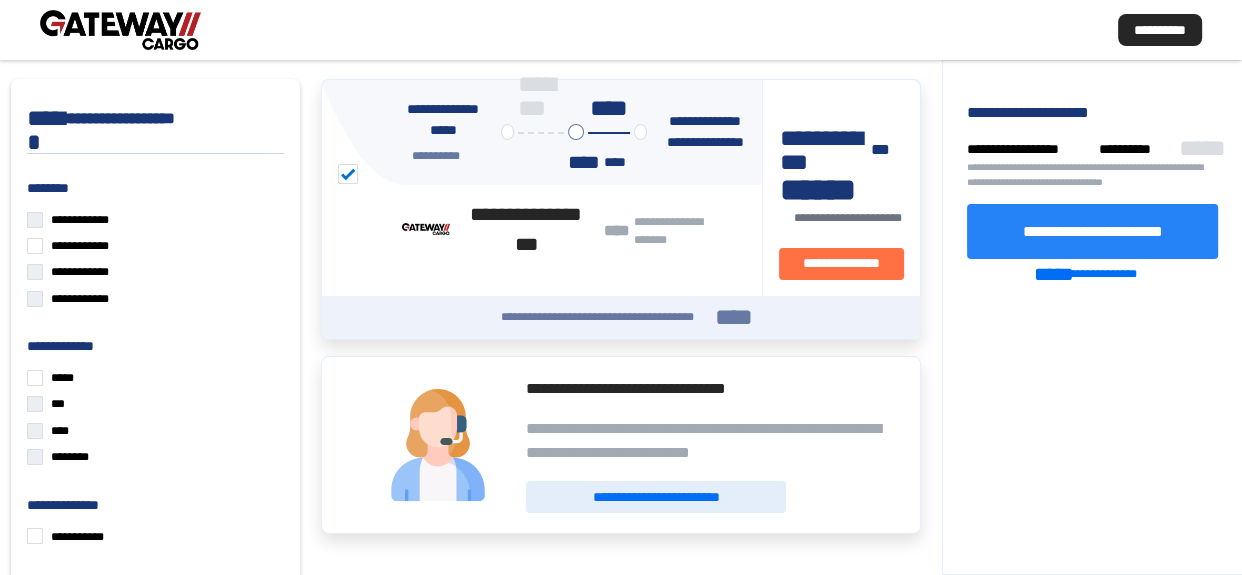 click on "**********" 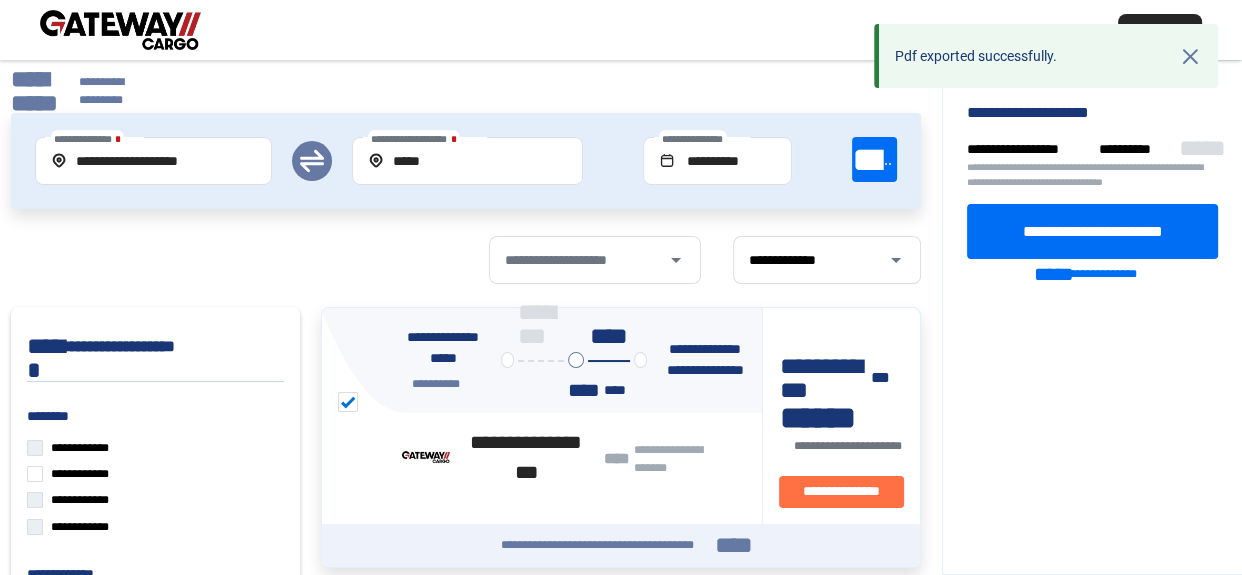 scroll, scrollTop: 0, scrollLeft: 0, axis: both 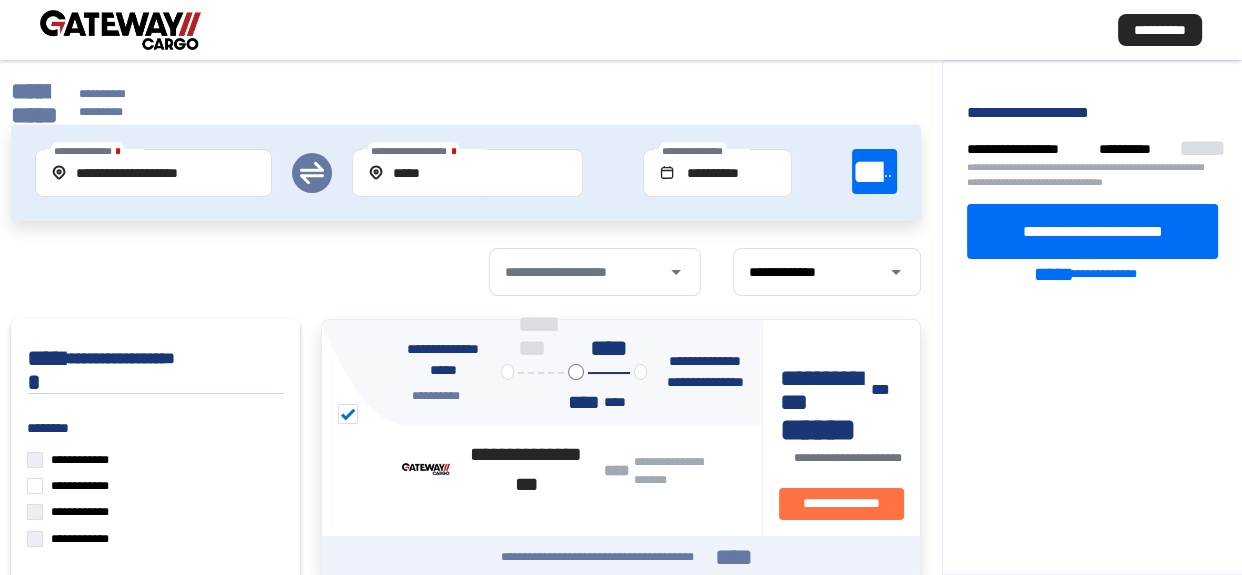 click on "**********" 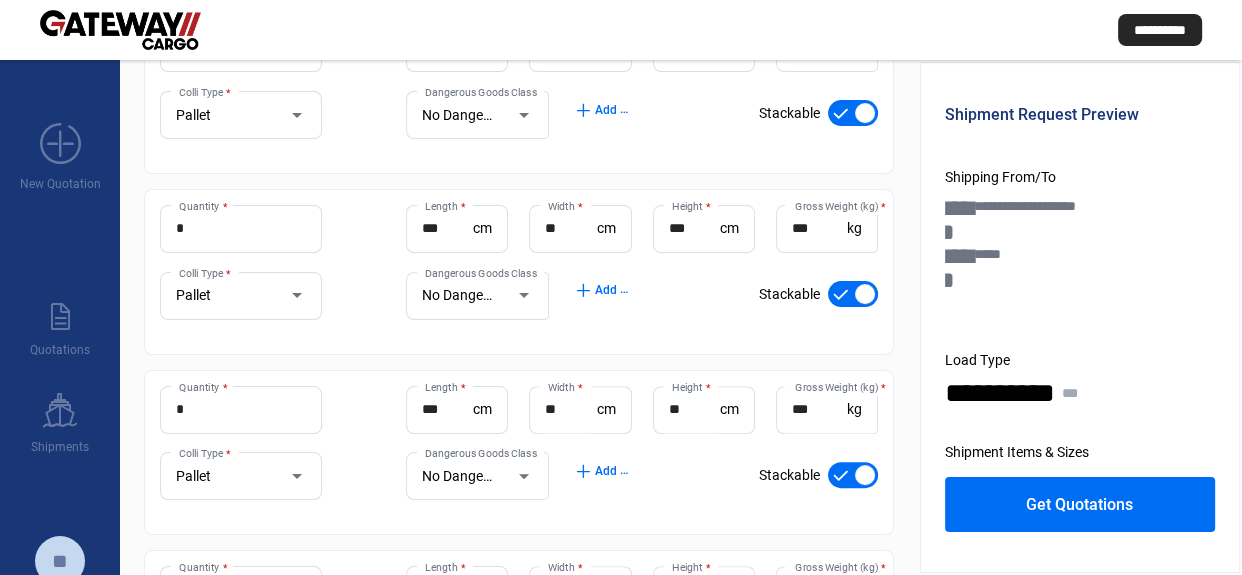 scroll, scrollTop: 545, scrollLeft: 0, axis: vertical 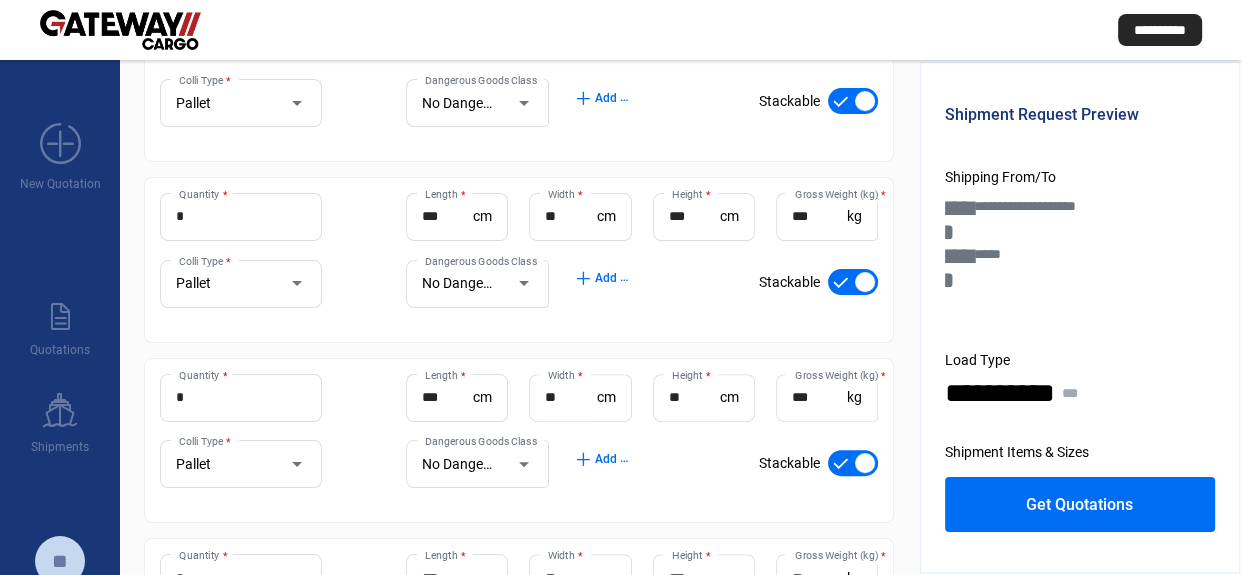 click on "*" at bounding box center (241, 216) 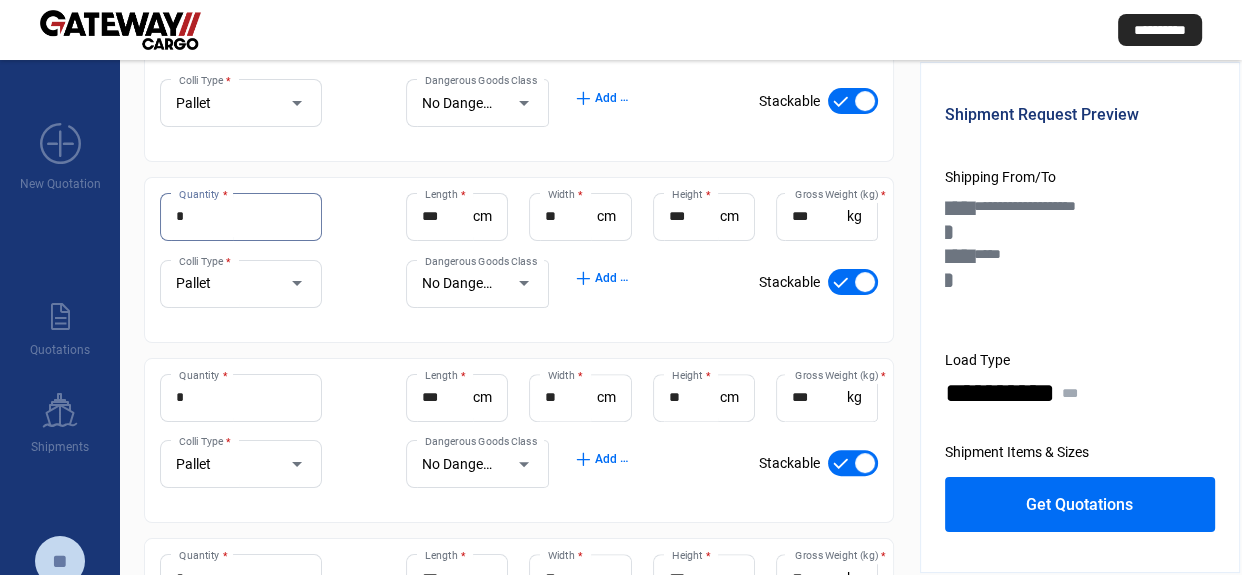 type on "*" 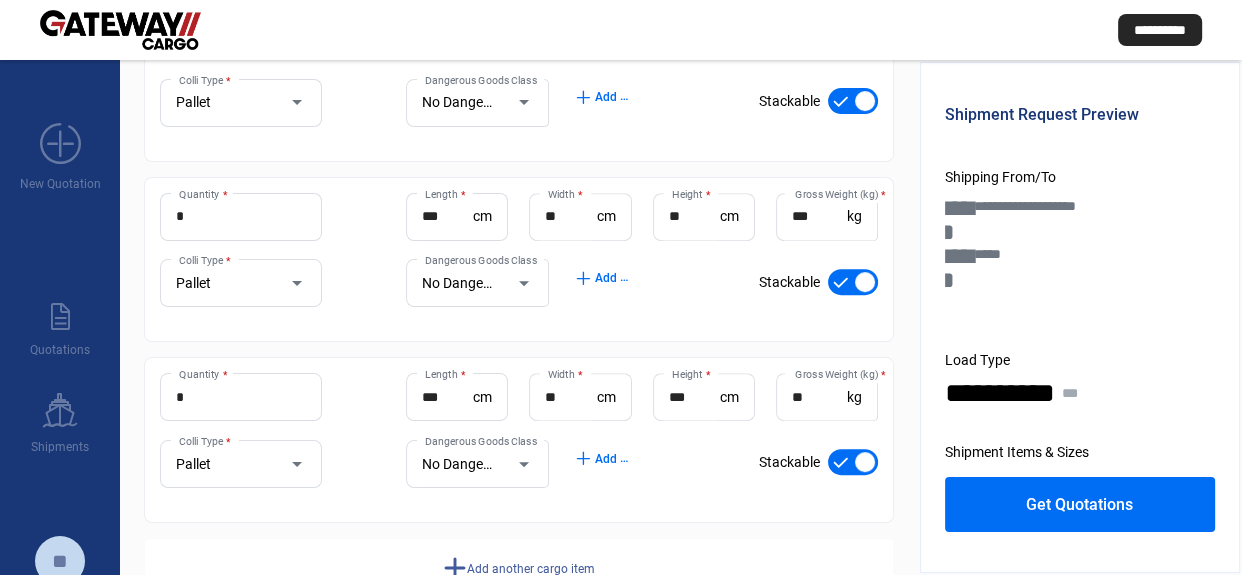 scroll, scrollTop: 789, scrollLeft: 0, axis: vertical 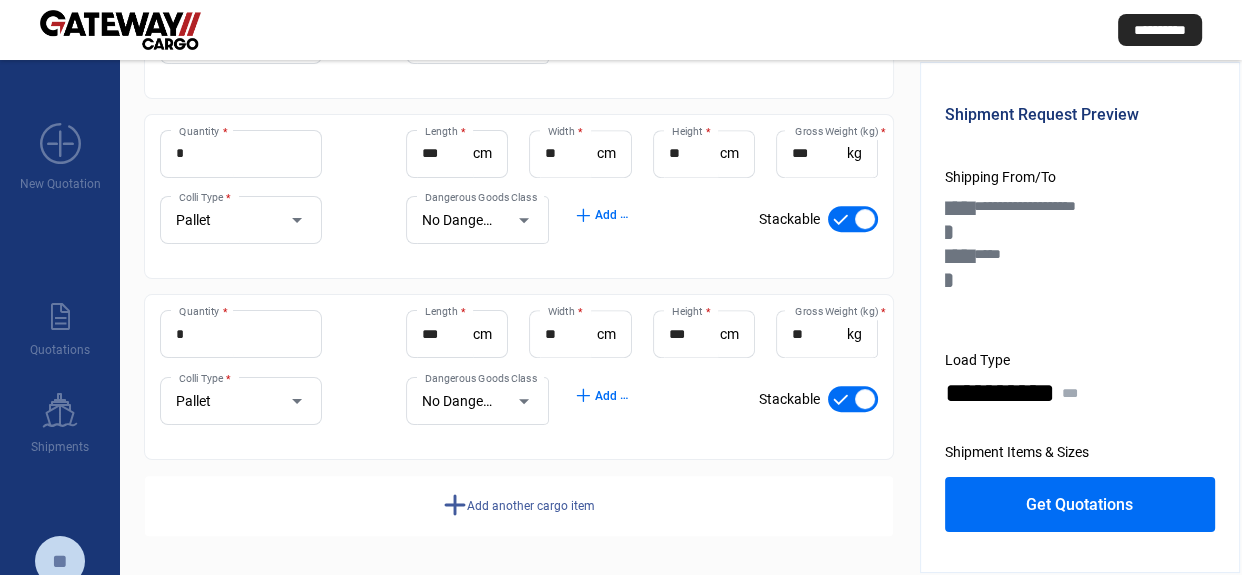 click on "***" at bounding box center (819, 153) 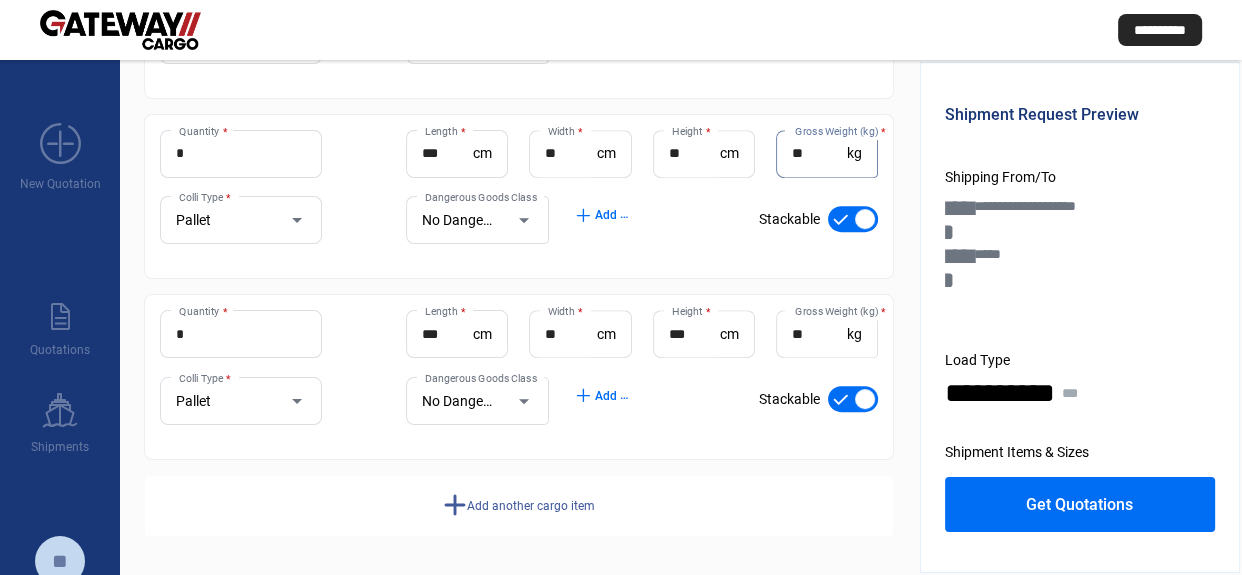 type on "*" 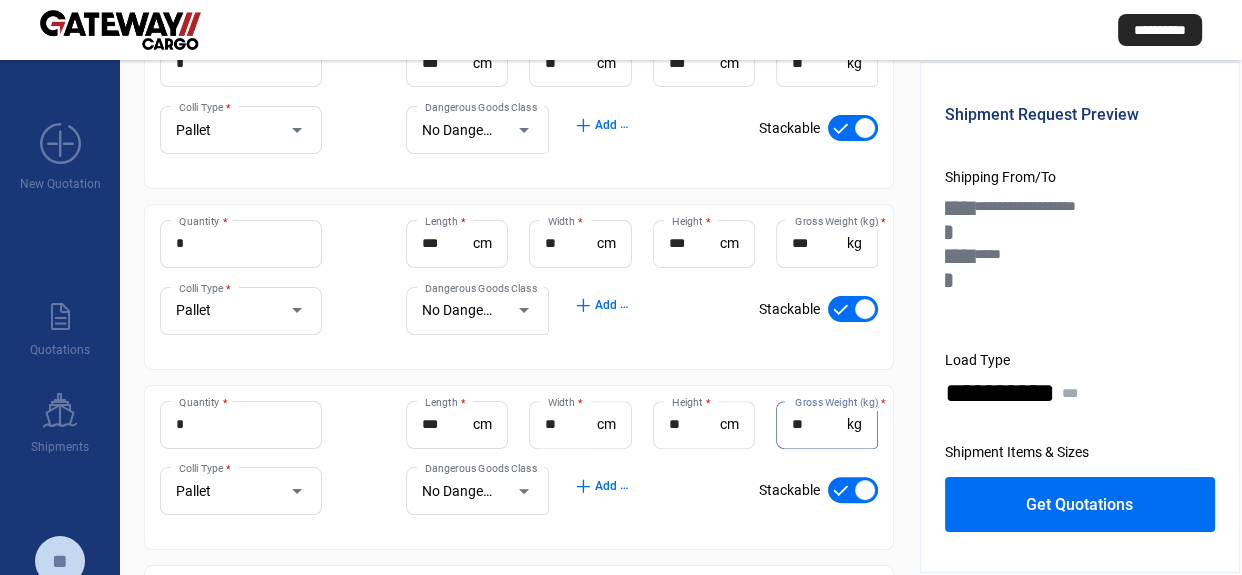 scroll, scrollTop: 516, scrollLeft: 0, axis: vertical 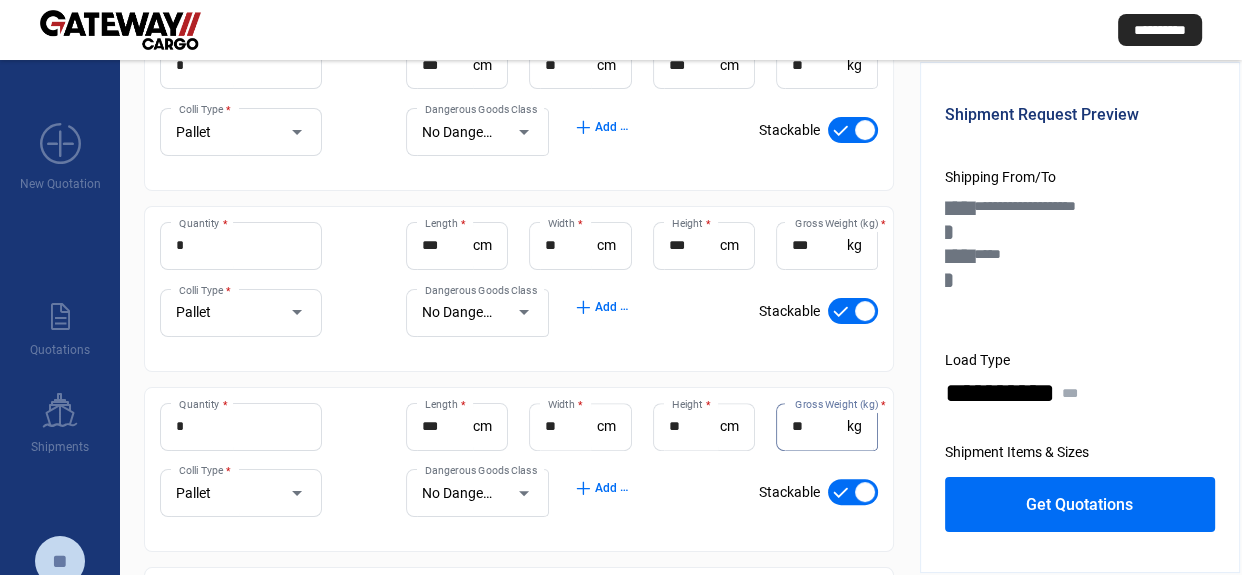 type on "**" 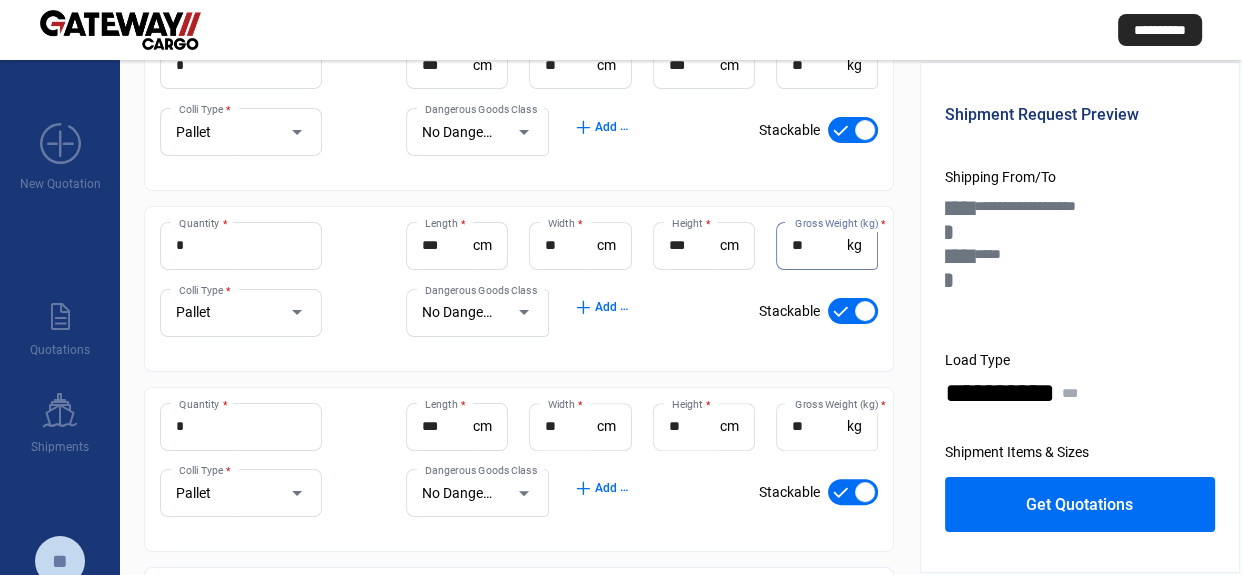 type on "*" 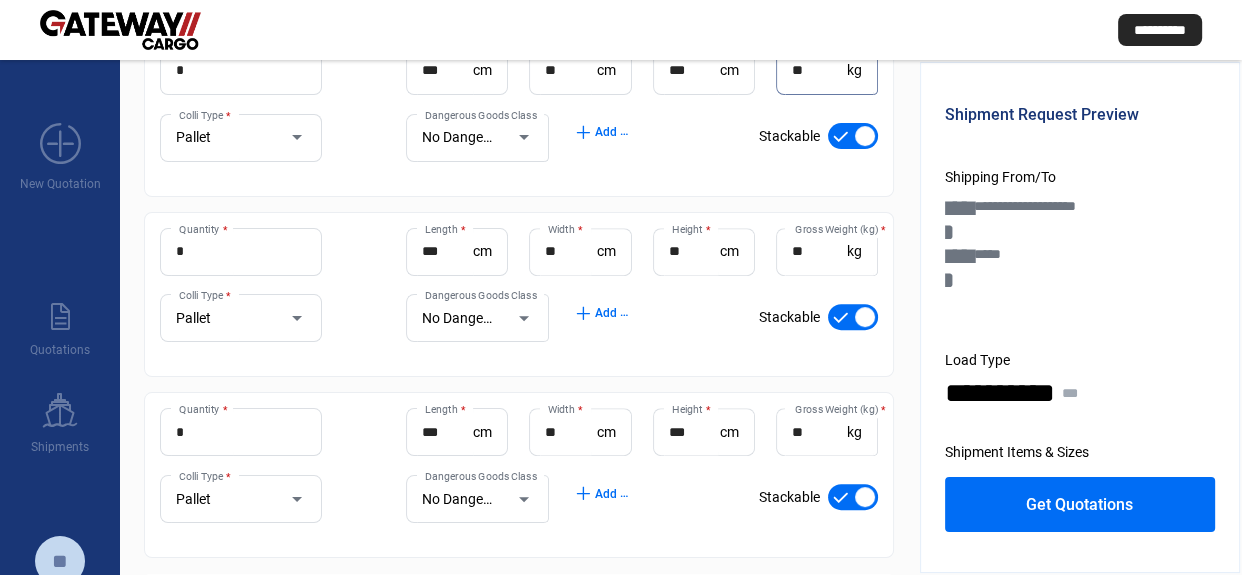 scroll, scrollTop: 789, scrollLeft: 0, axis: vertical 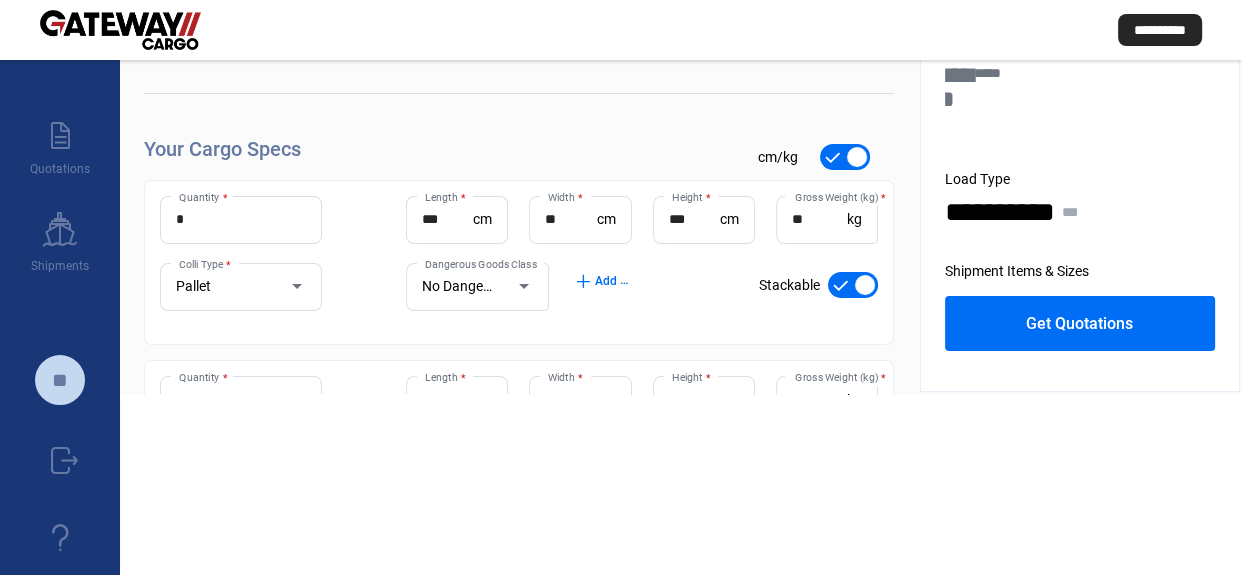 type on "**" 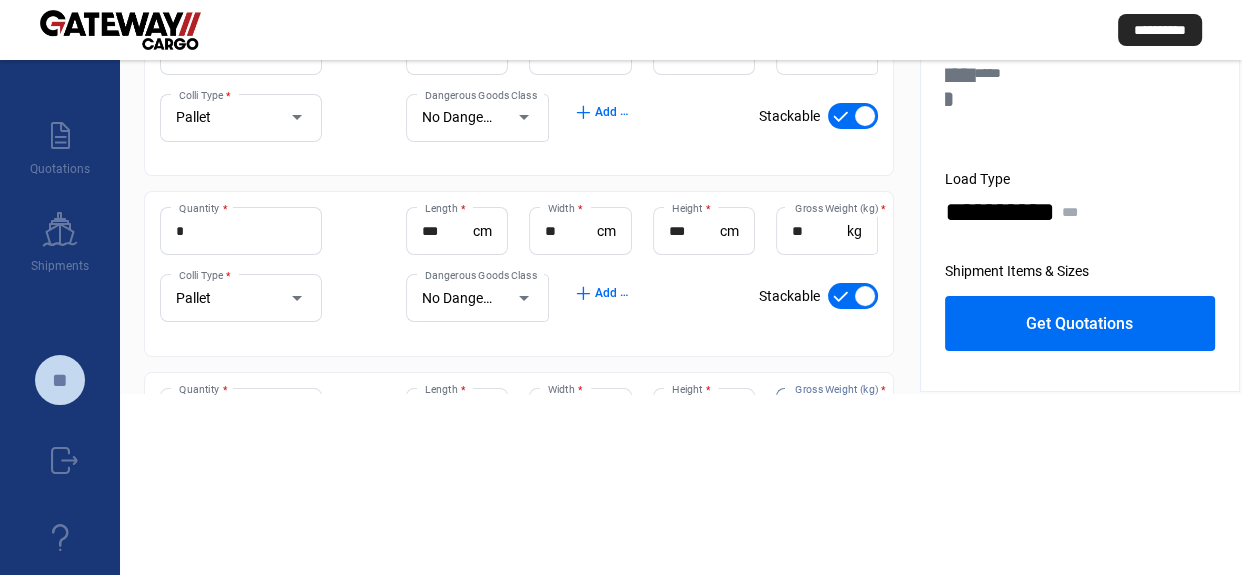 scroll, scrollTop: 272, scrollLeft: 0, axis: vertical 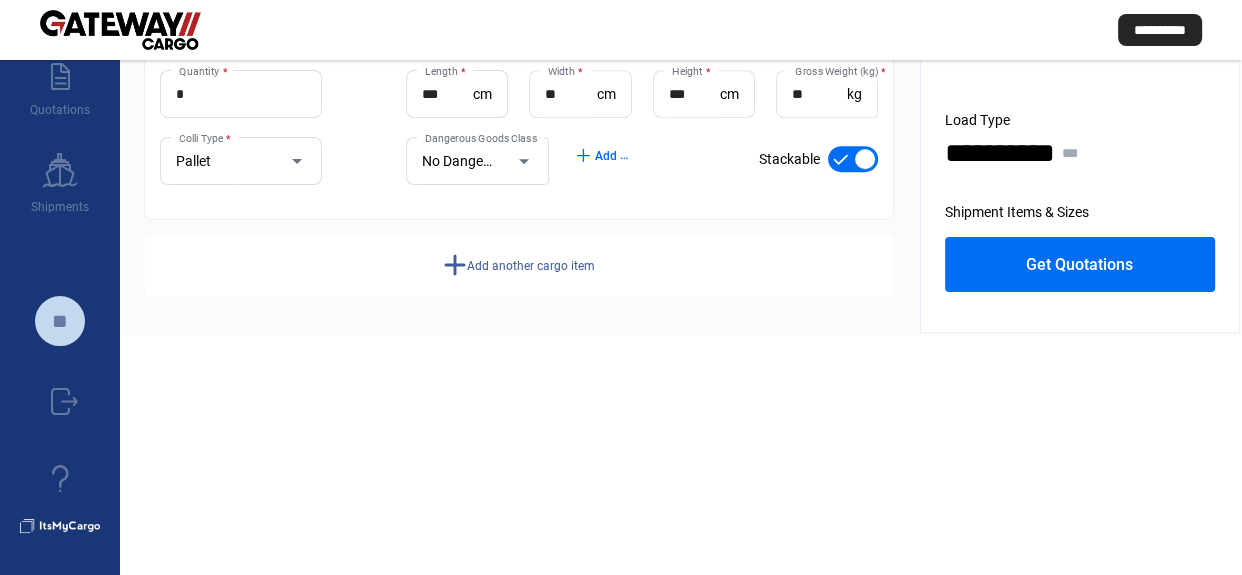 click on "Get Quotations" 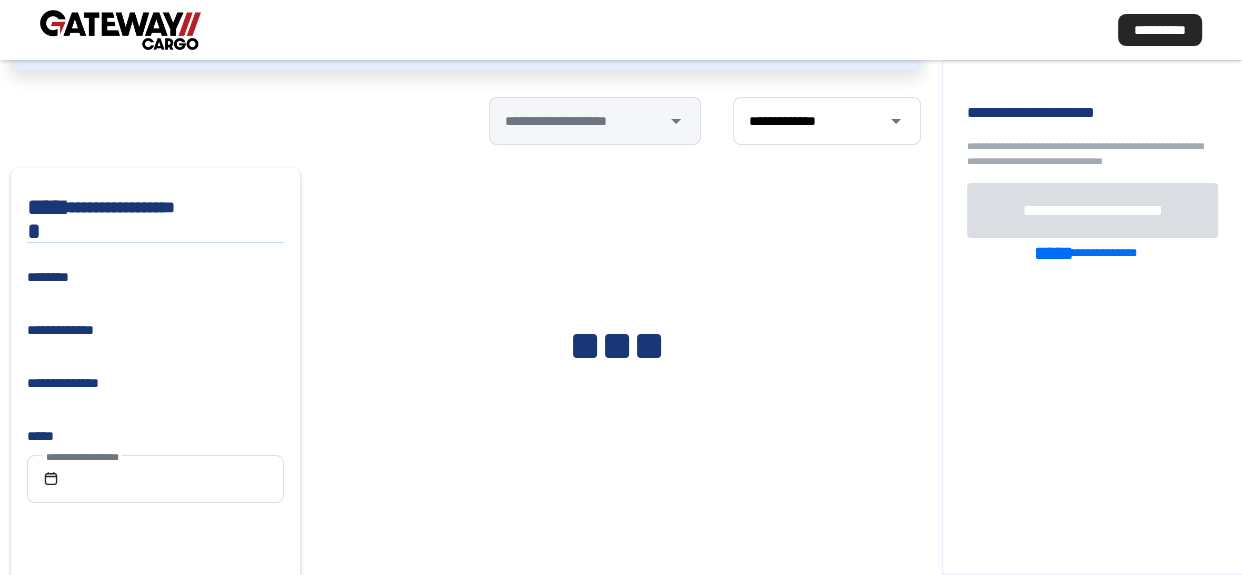 scroll, scrollTop: 240, scrollLeft: 0, axis: vertical 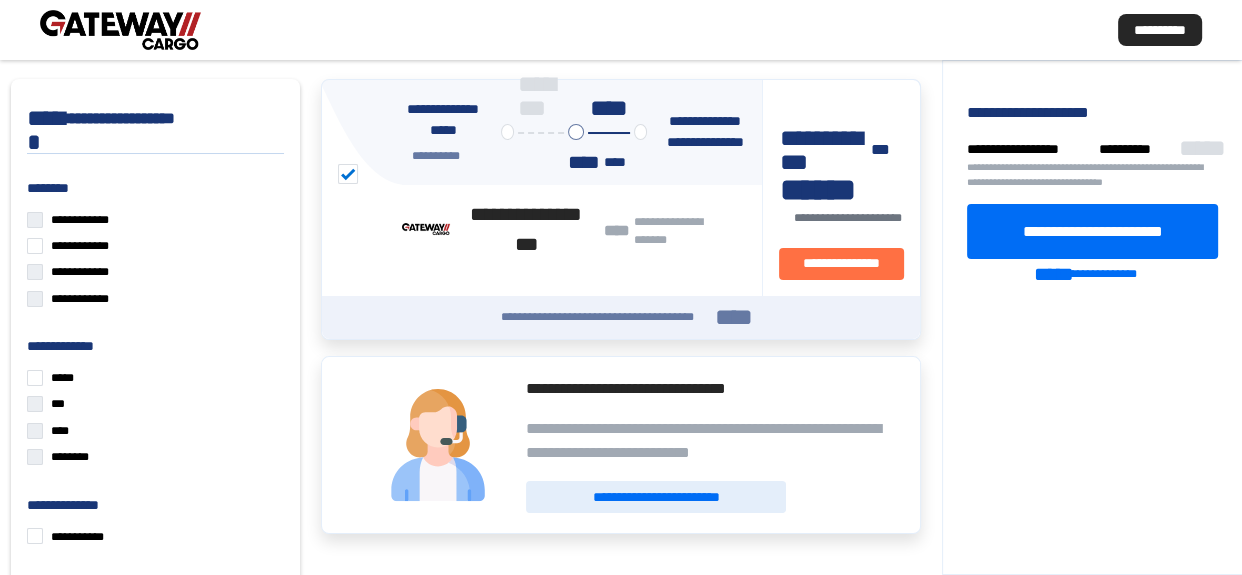 click on "**********" 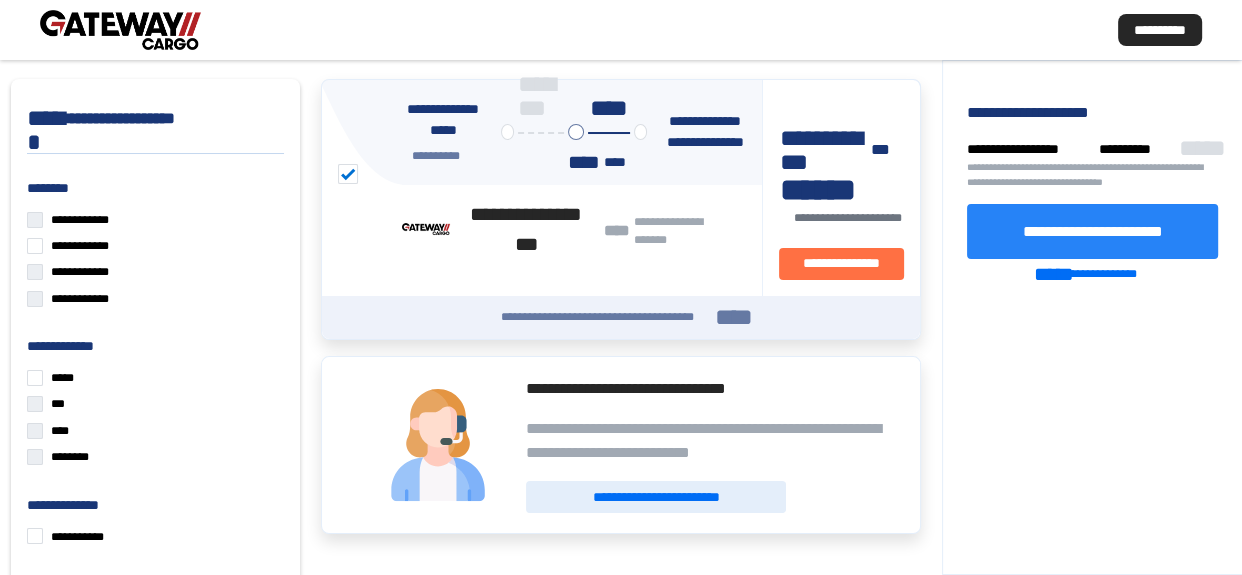 click on "**********" 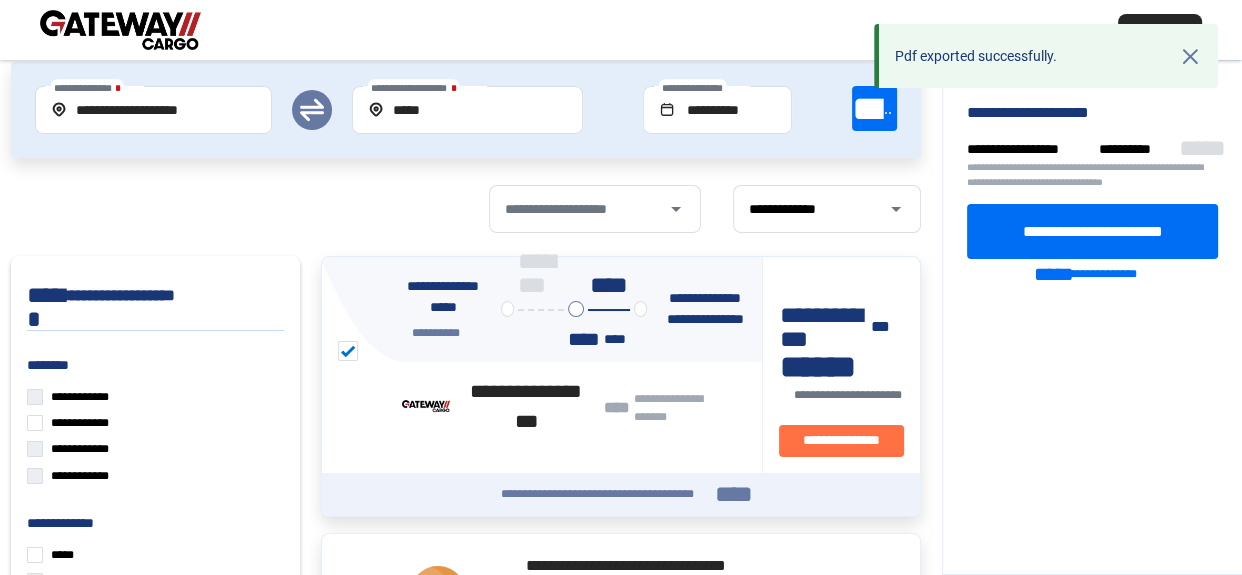 scroll, scrollTop: 59, scrollLeft: 0, axis: vertical 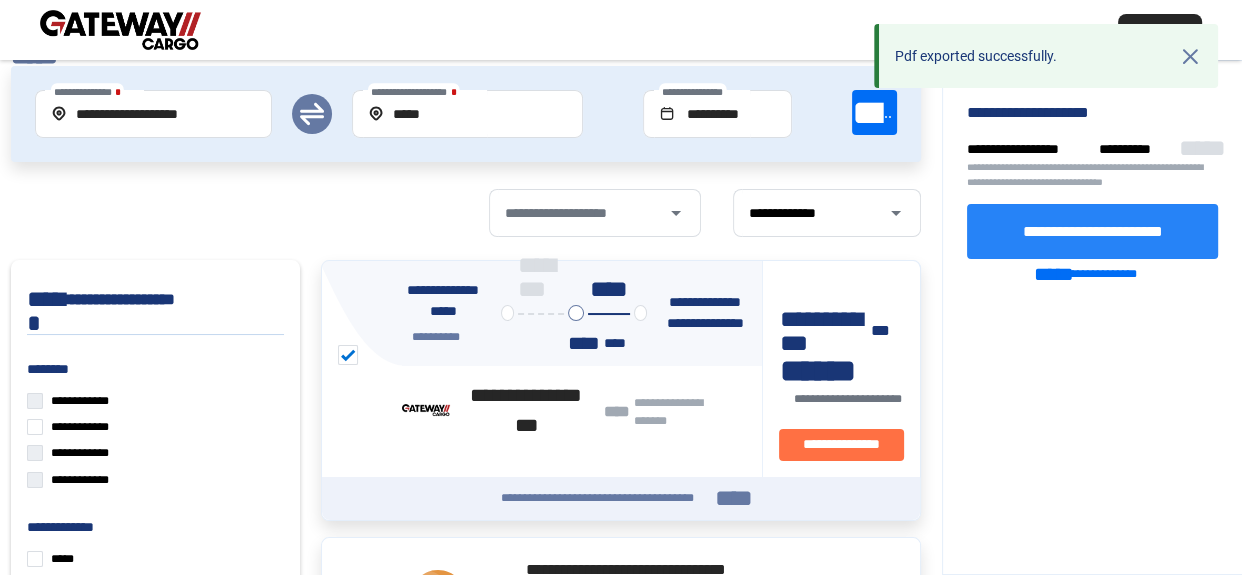 click on "**********" 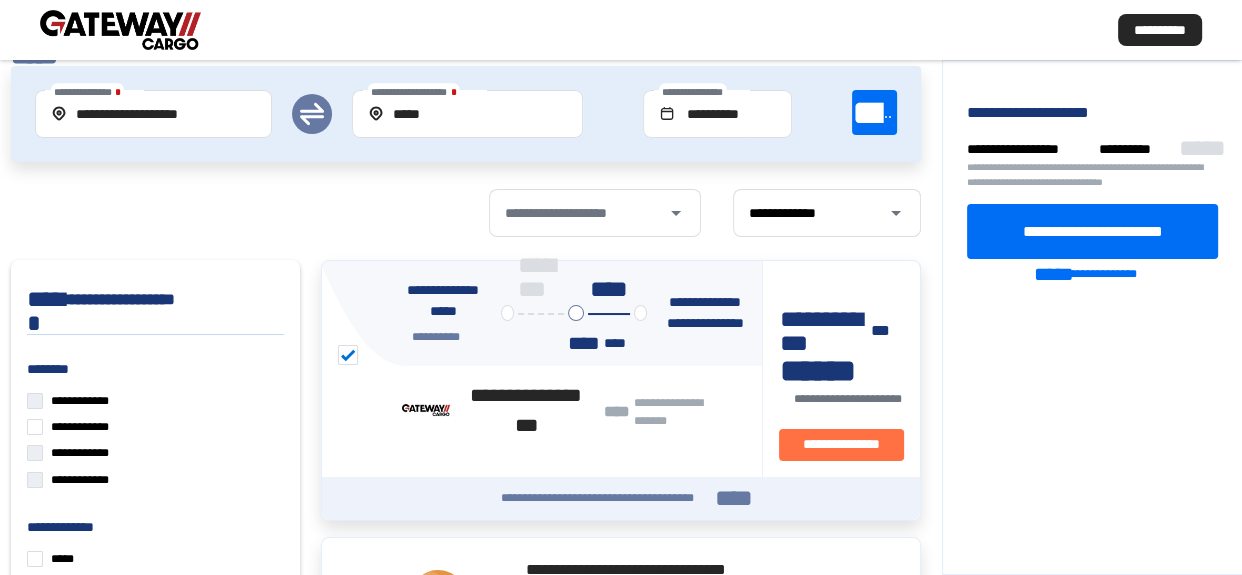 scroll, scrollTop: 0, scrollLeft: 0, axis: both 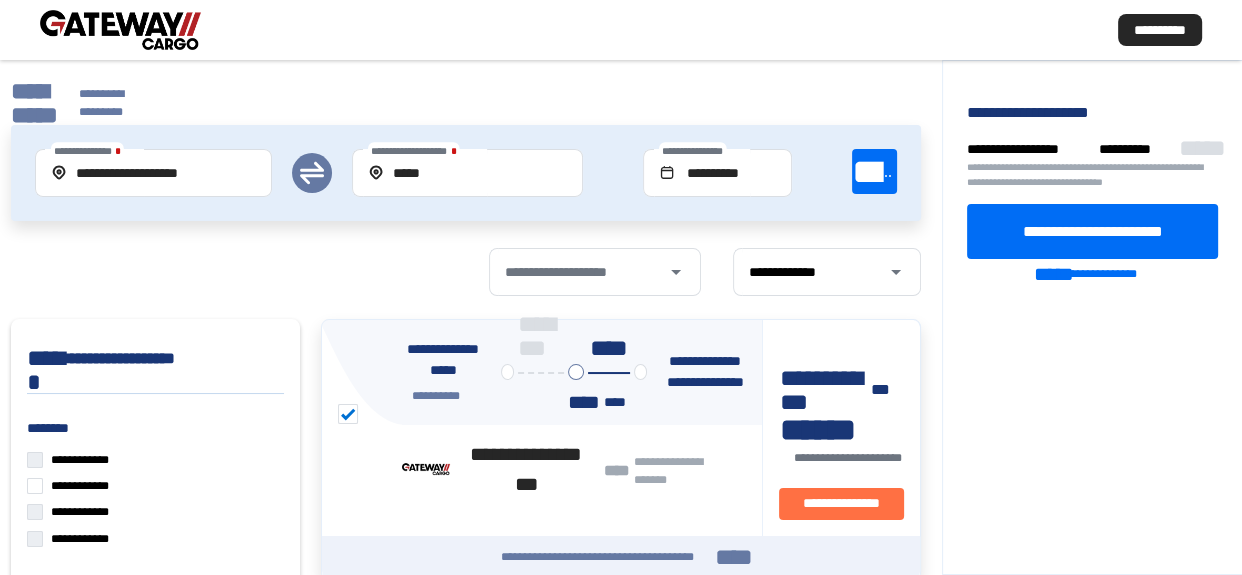 click on "**********" 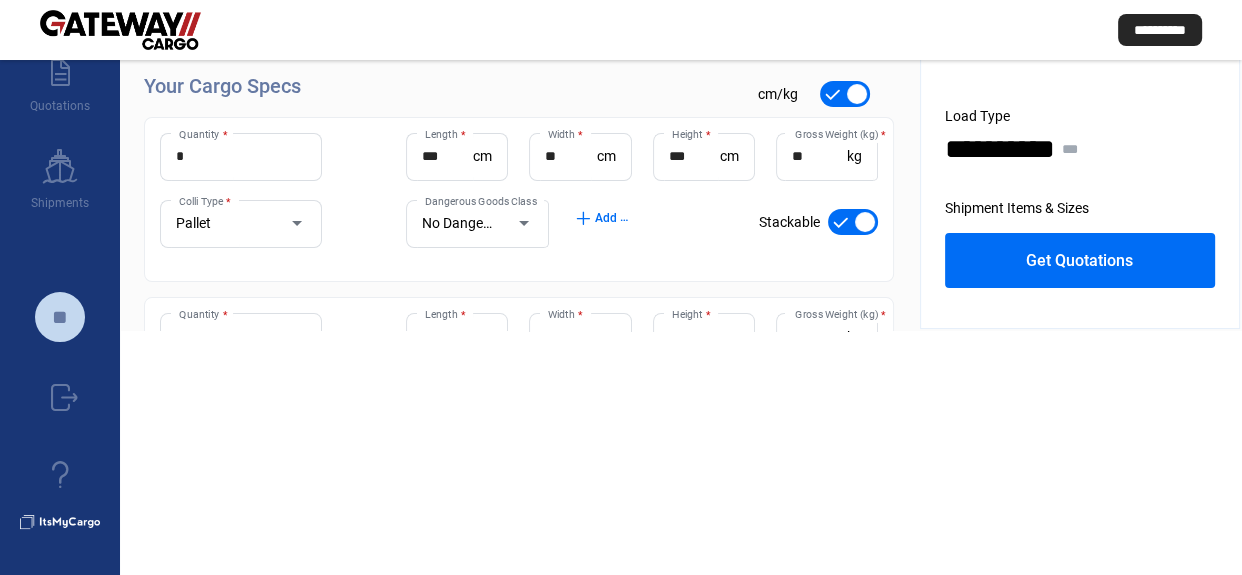 scroll, scrollTop: 135, scrollLeft: 0, axis: vertical 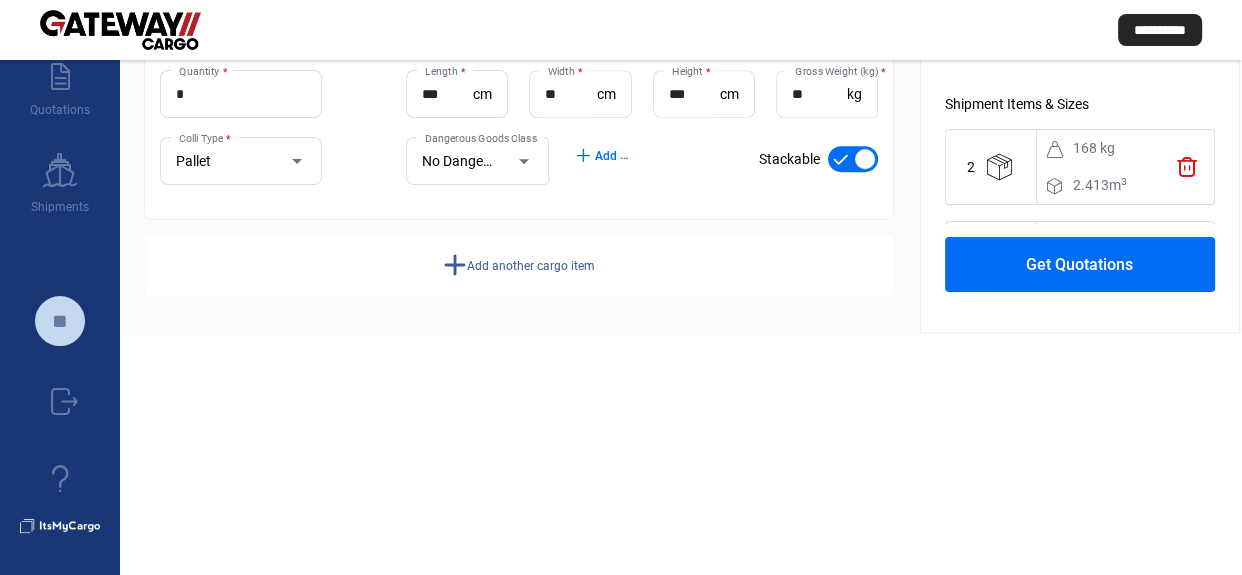 click on "Get Quotations" 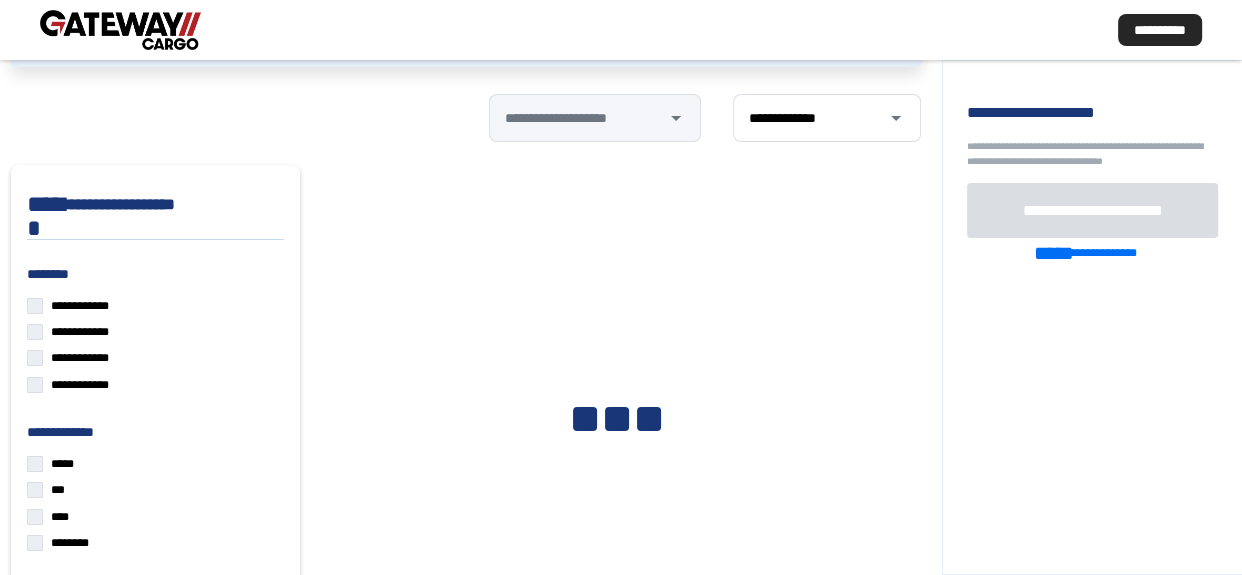 scroll, scrollTop: 59, scrollLeft: 0, axis: vertical 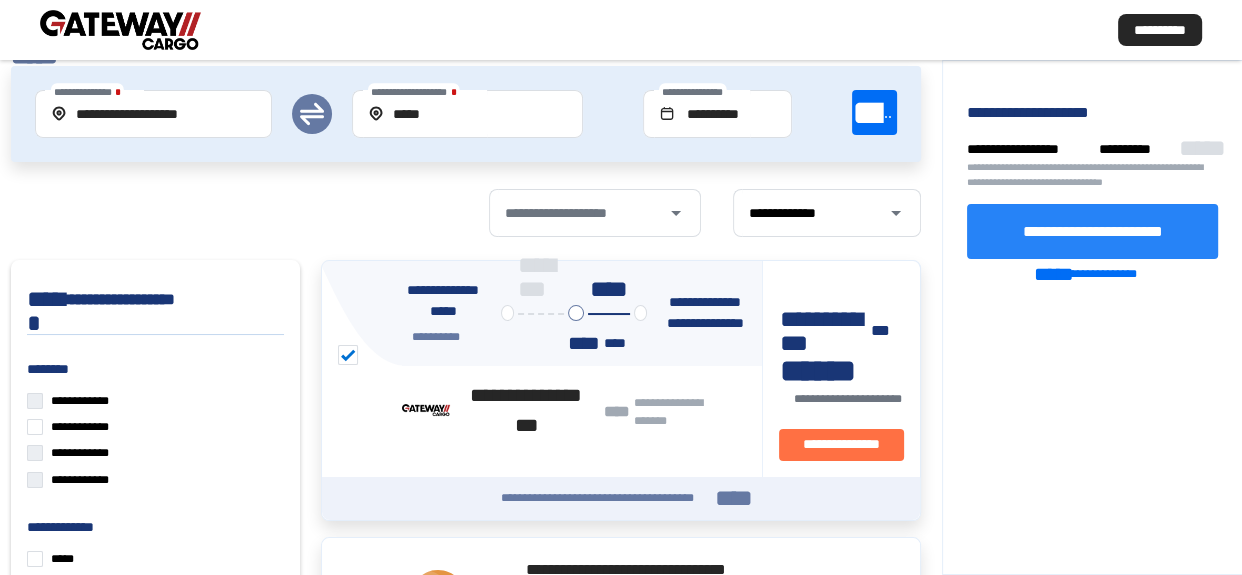 click on "**********" 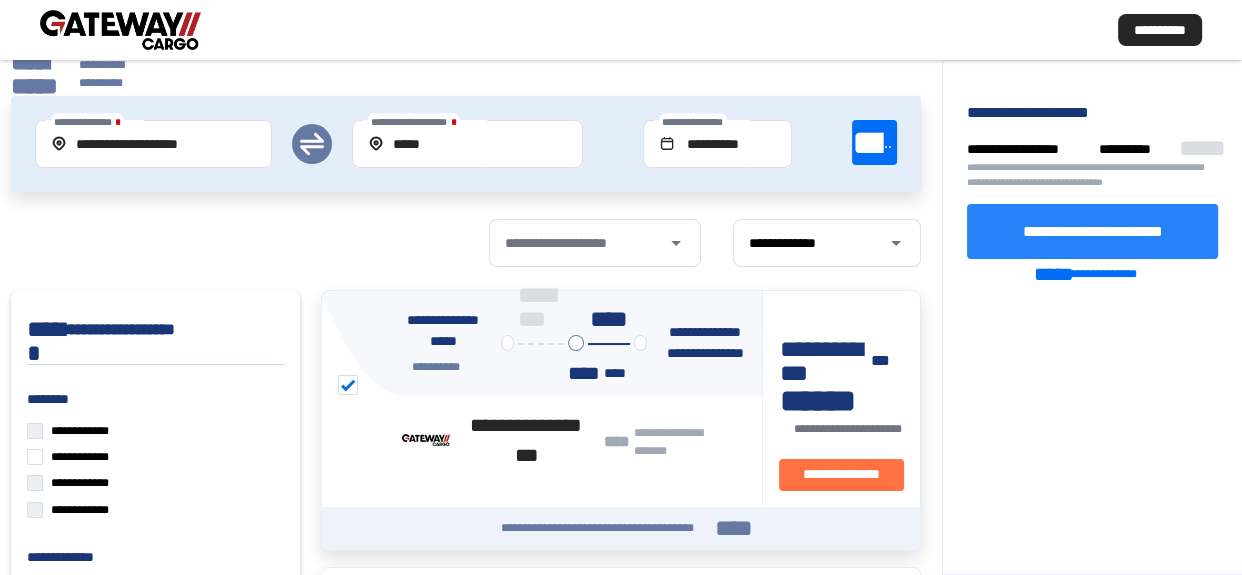 scroll, scrollTop: 0, scrollLeft: 0, axis: both 